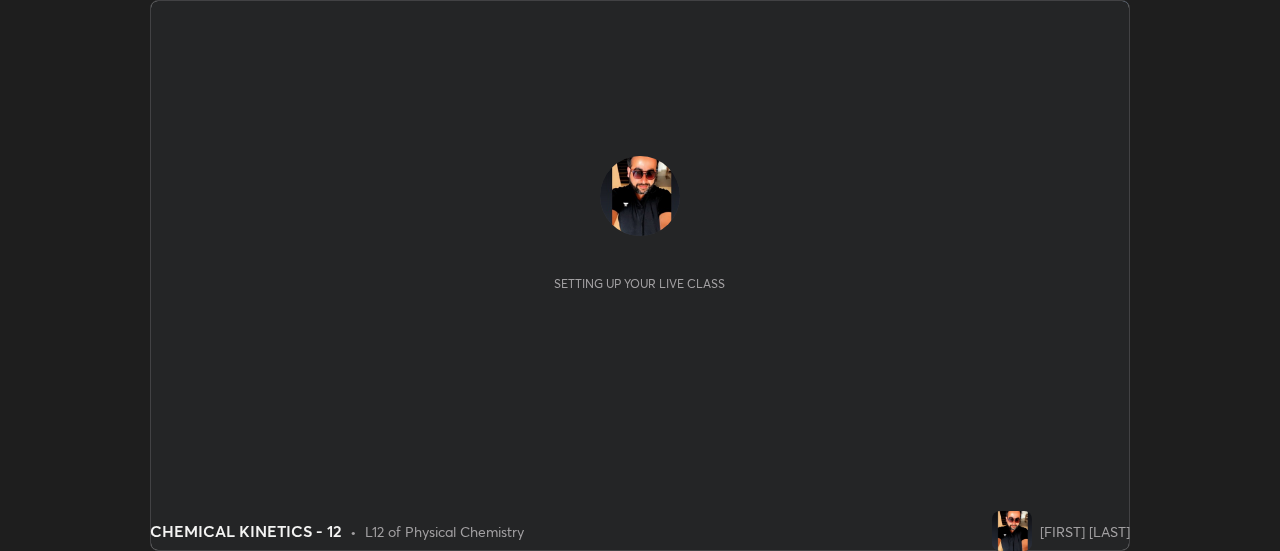 scroll, scrollTop: 0, scrollLeft: 0, axis: both 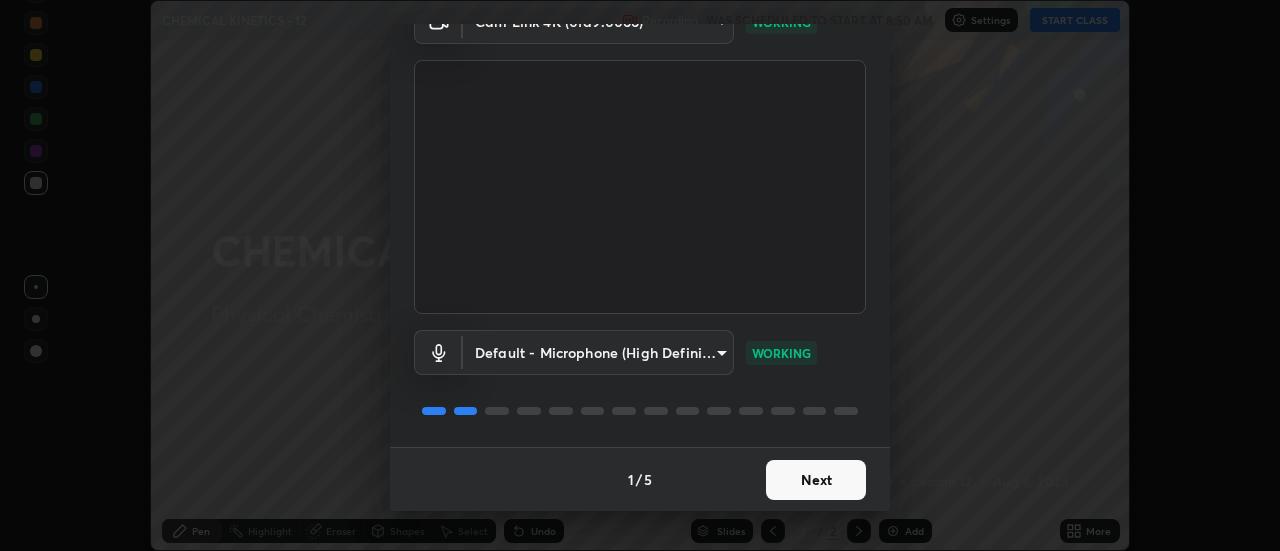click on "Next" at bounding box center (816, 480) 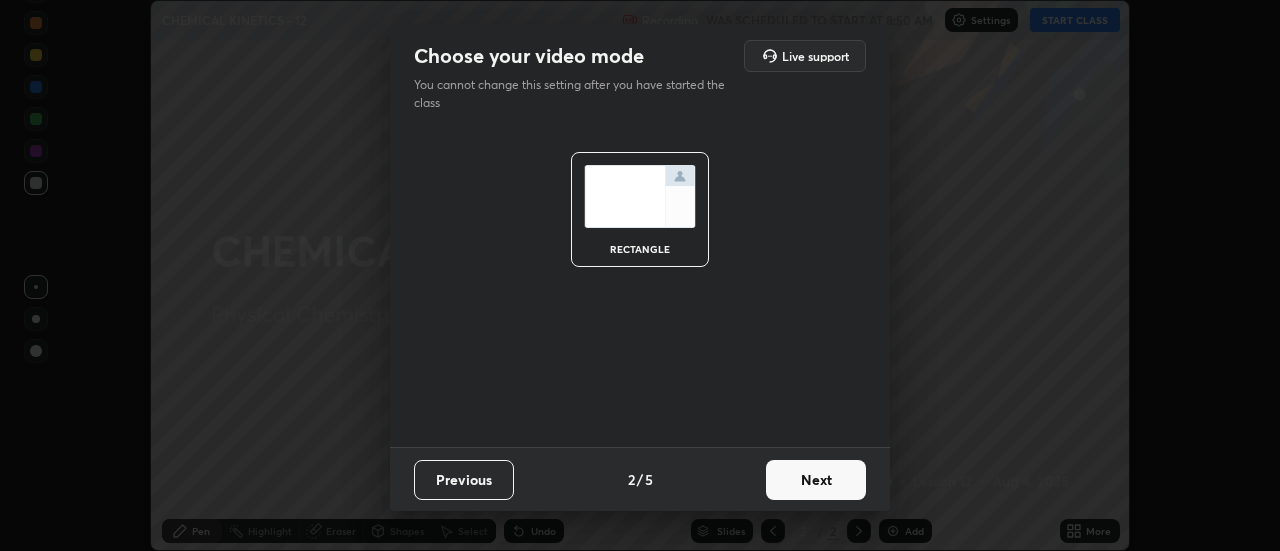 scroll, scrollTop: 0, scrollLeft: 0, axis: both 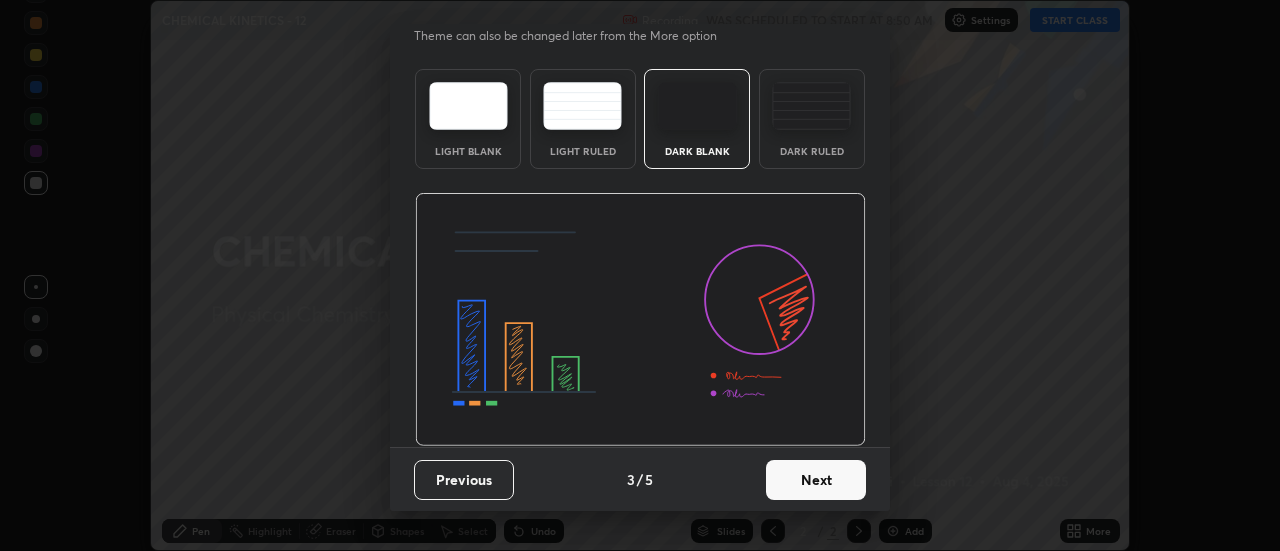 click on "Next" at bounding box center (816, 480) 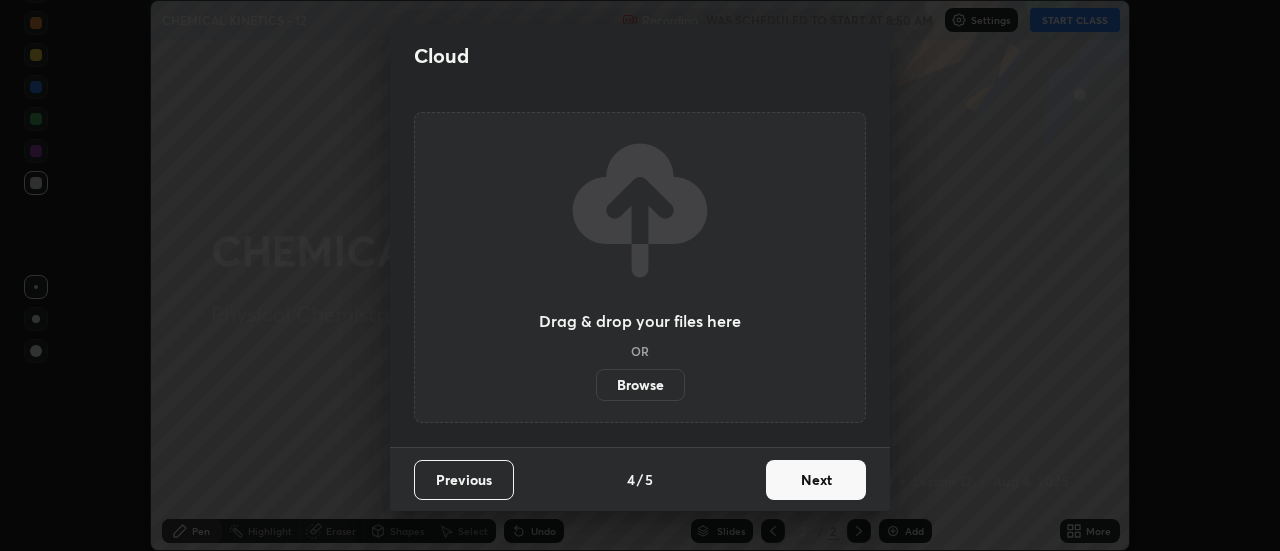 click on "Next" at bounding box center [816, 480] 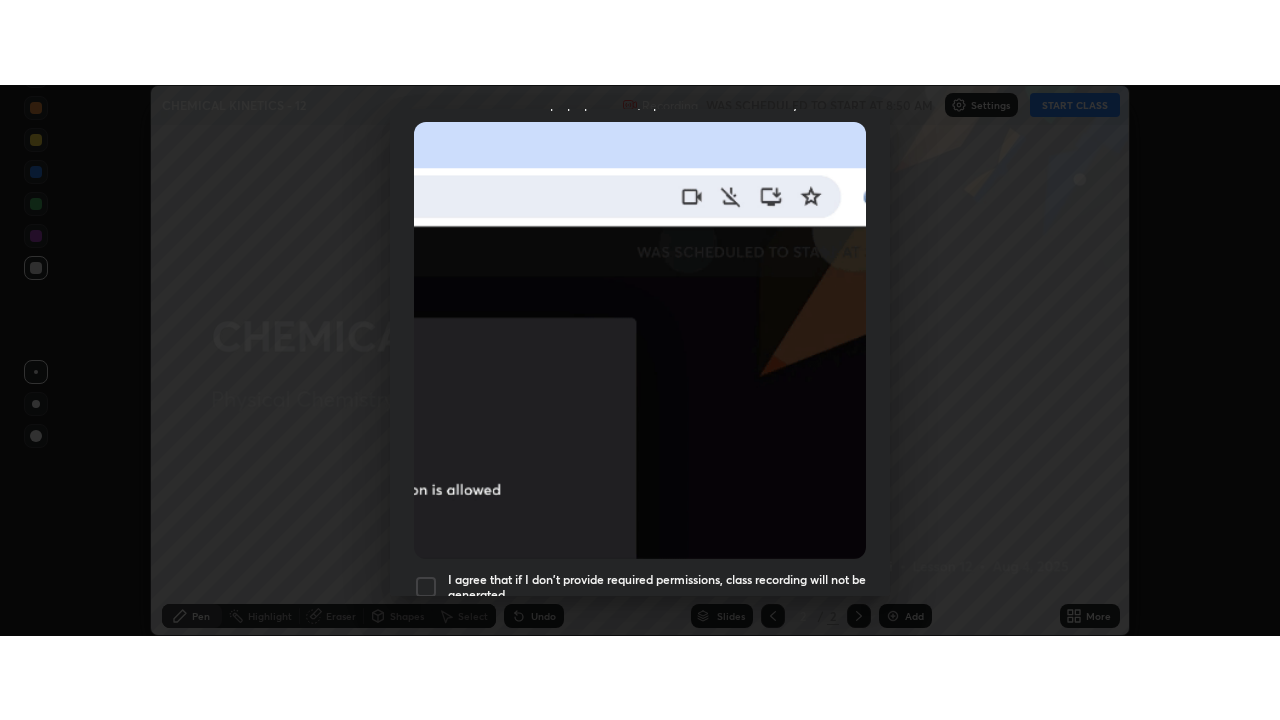 scroll, scrollTop: 513, scrollLeft: 0, axis: vertical 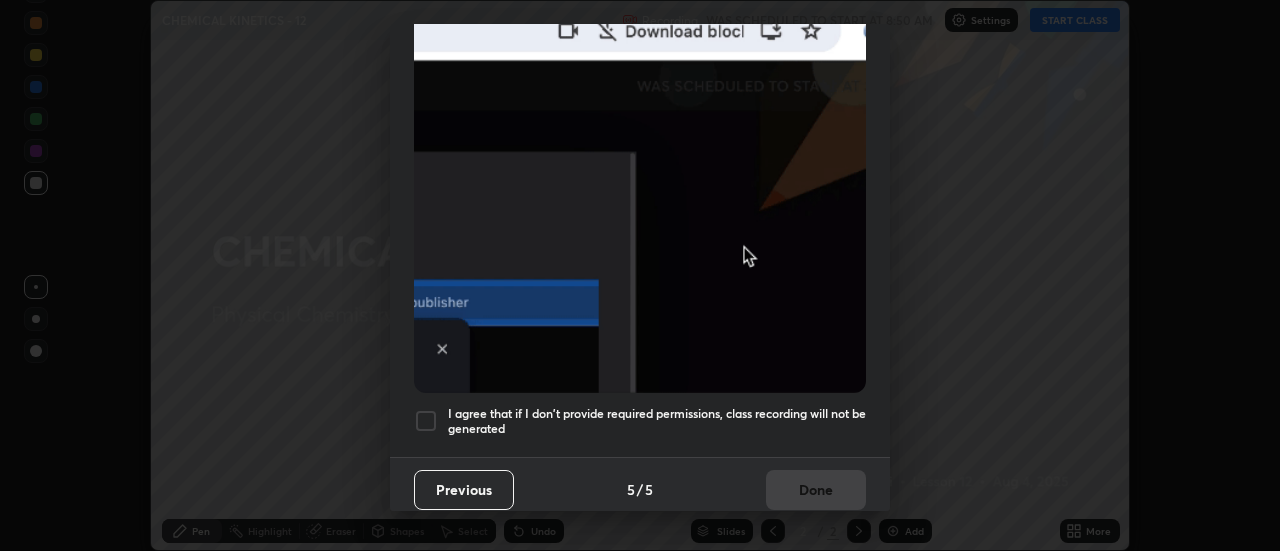 click on "I agree that if I don't provide required permissions, class recording will not be generated" at bounding box center [657, 421] 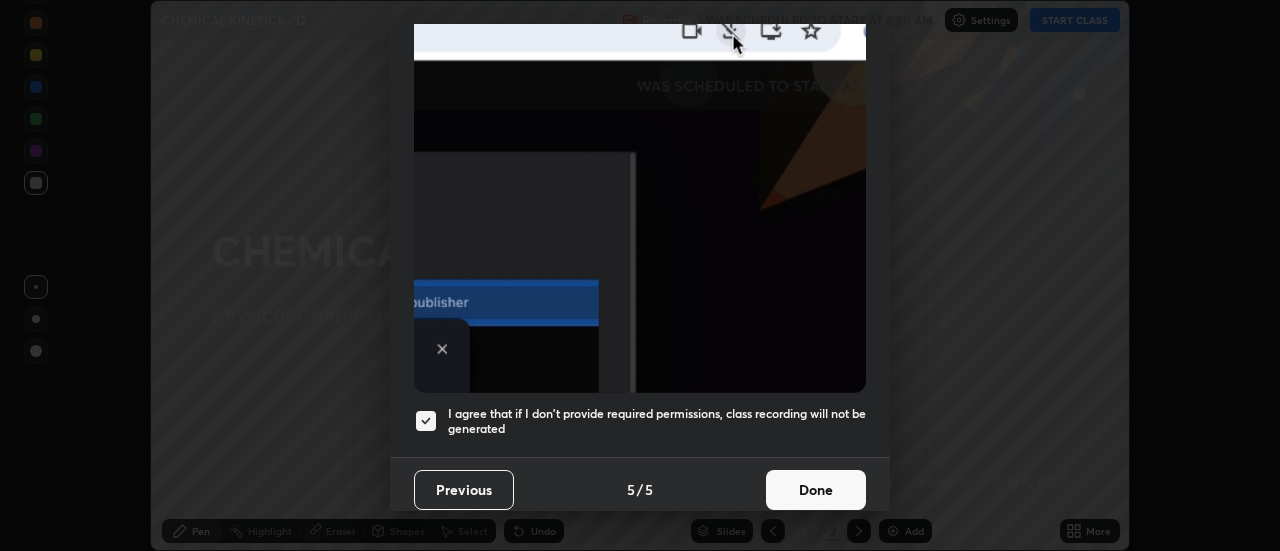 click on "Done" at bounding box center (816, 490) 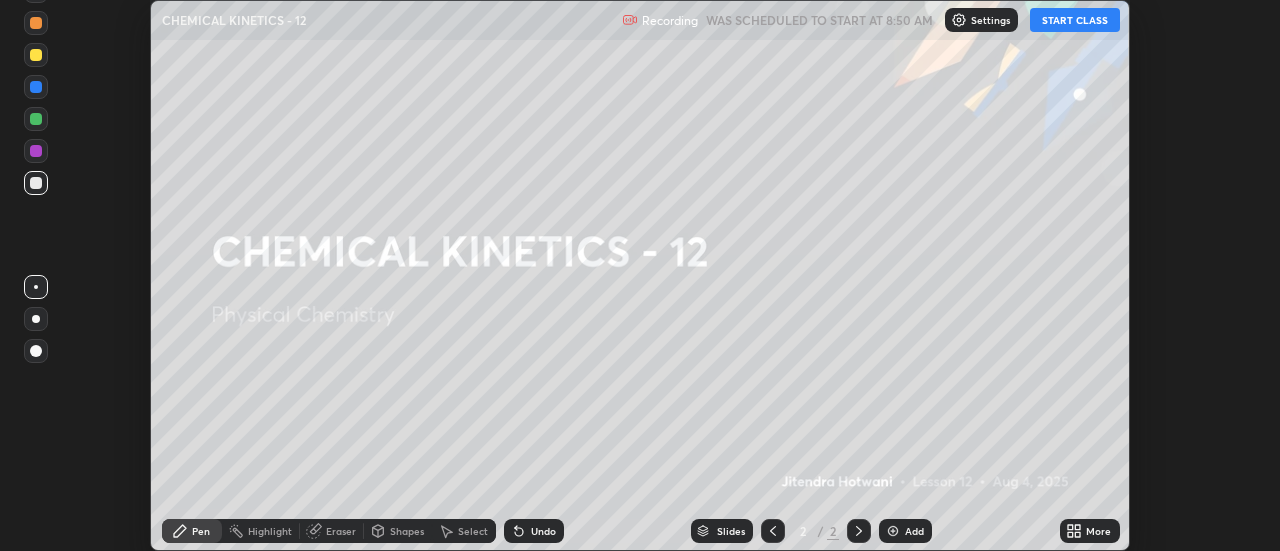 click on "START CLASS" at bounding box center (1075, 20) 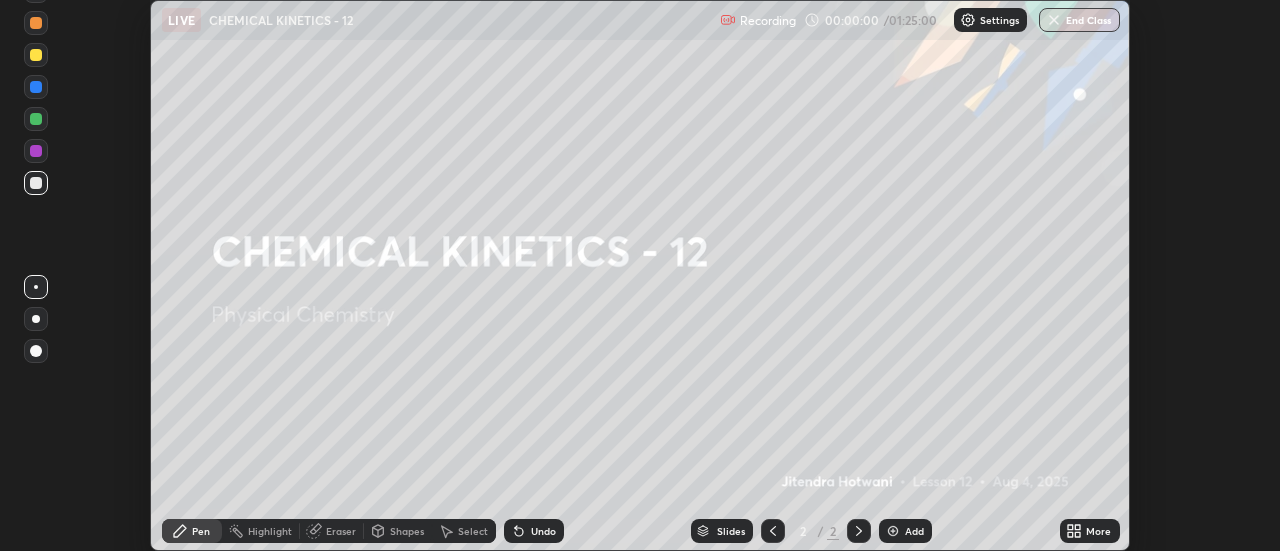 click on "More" at bounding box center (1090, 531) 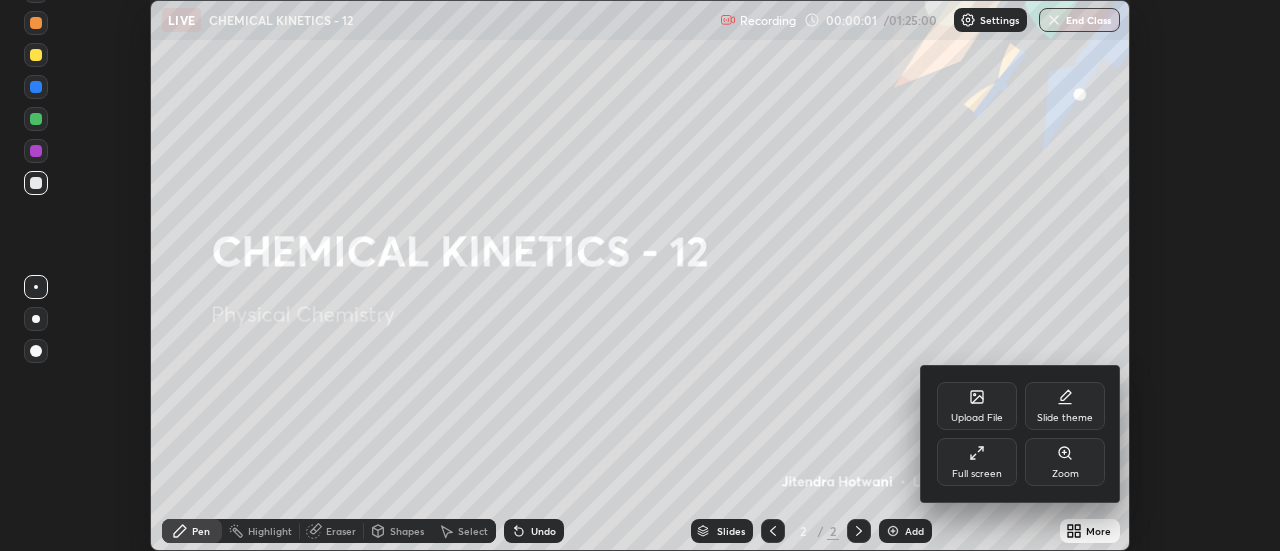 click on "Full screen" at bounding box center [977, 462] 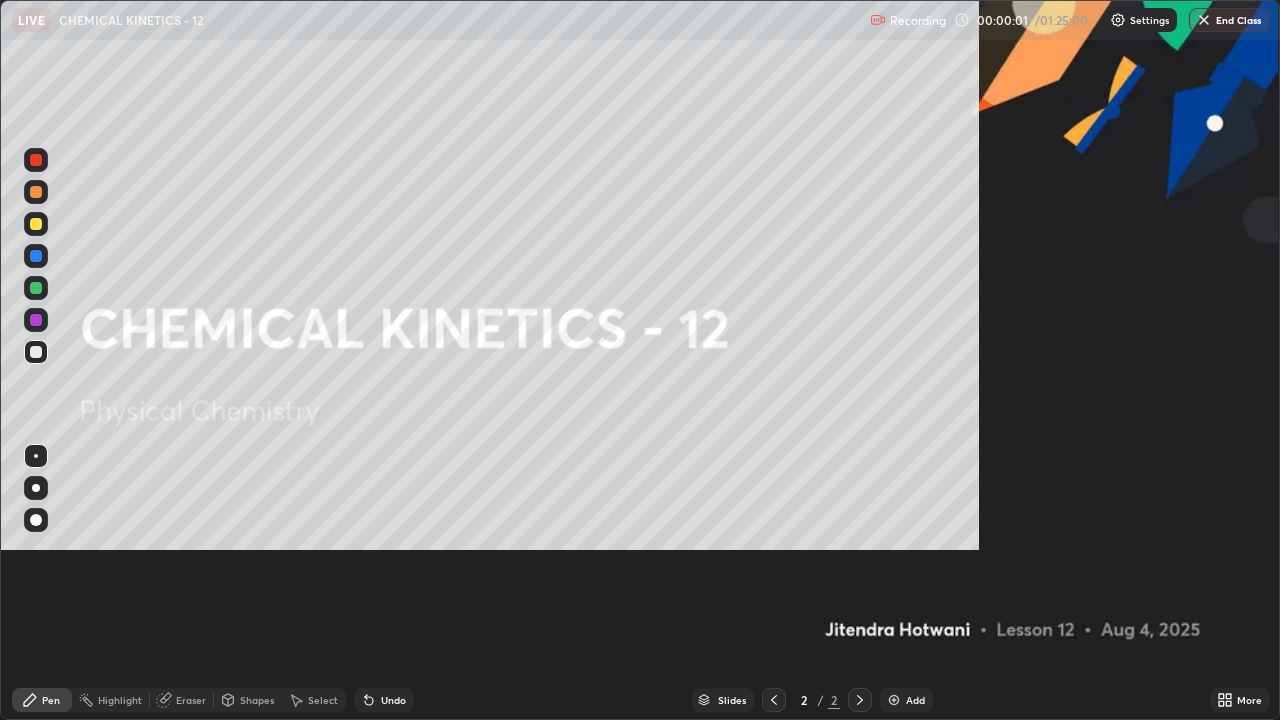 scroll, scrollTop: 99280, scrollLeft: 98720, axis: both 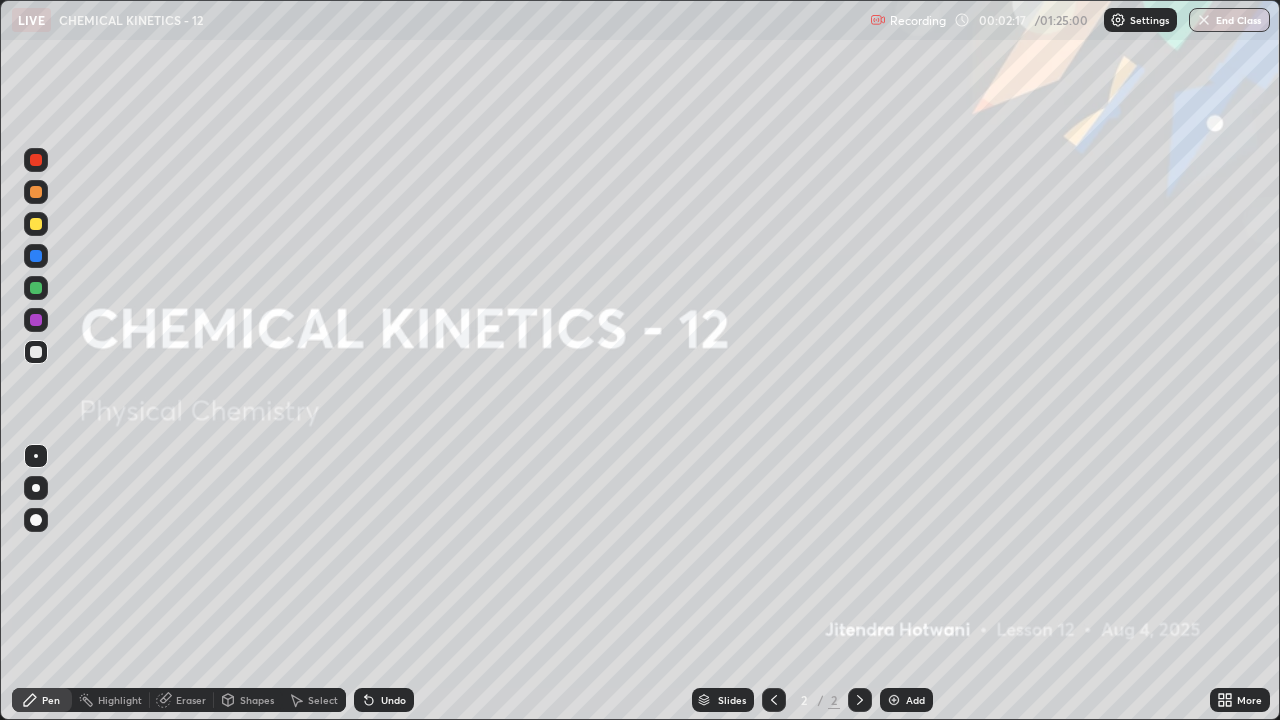 click at bounding box center (894, 700) 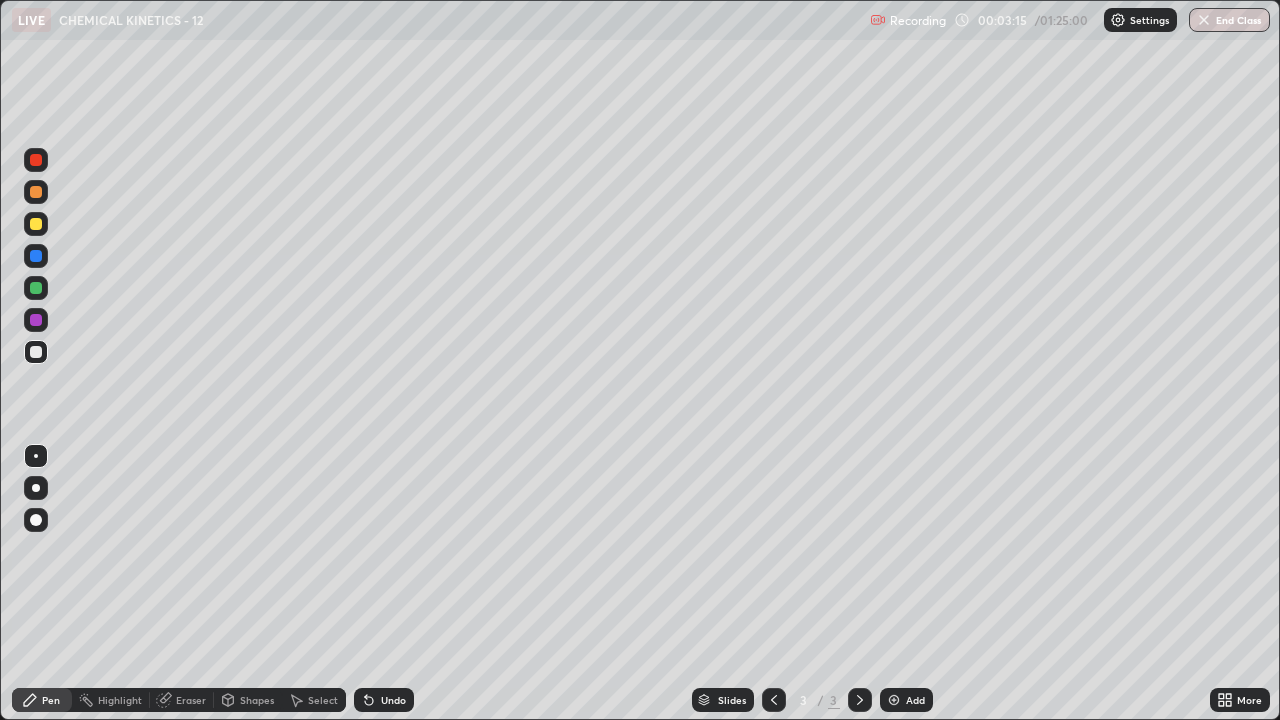 click on "Undo" at bounding box center (393, 700) 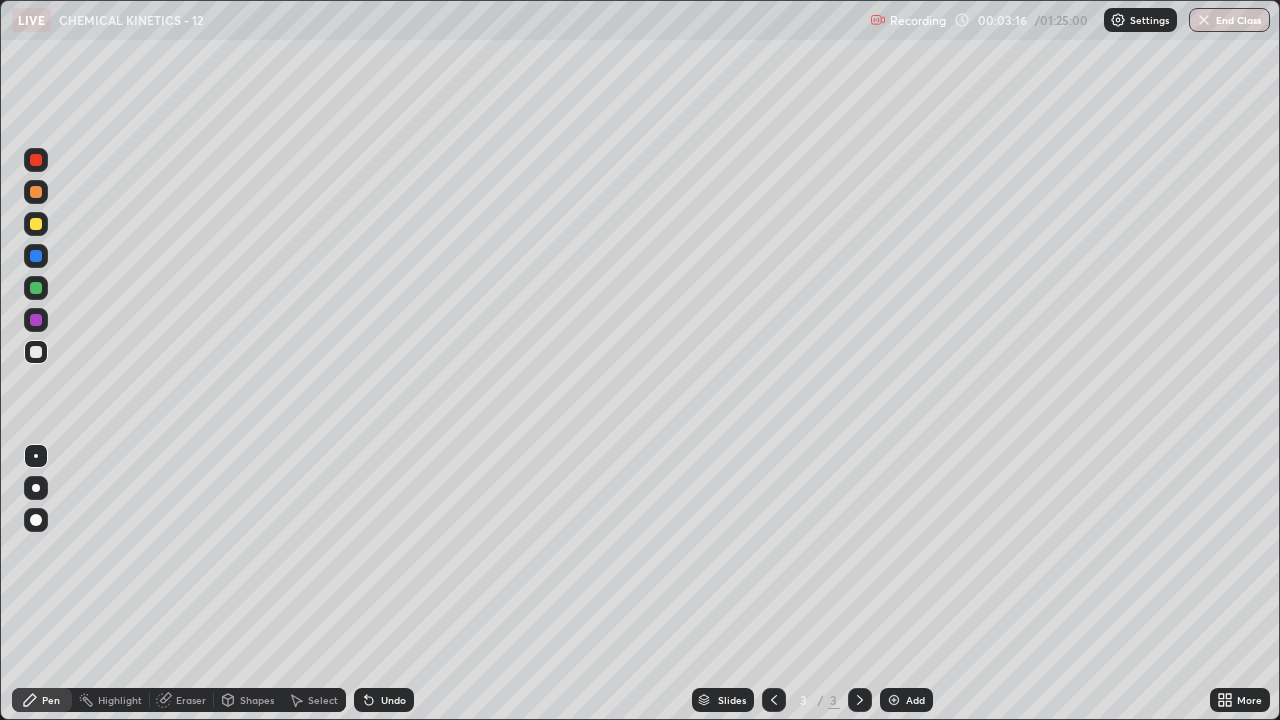 click 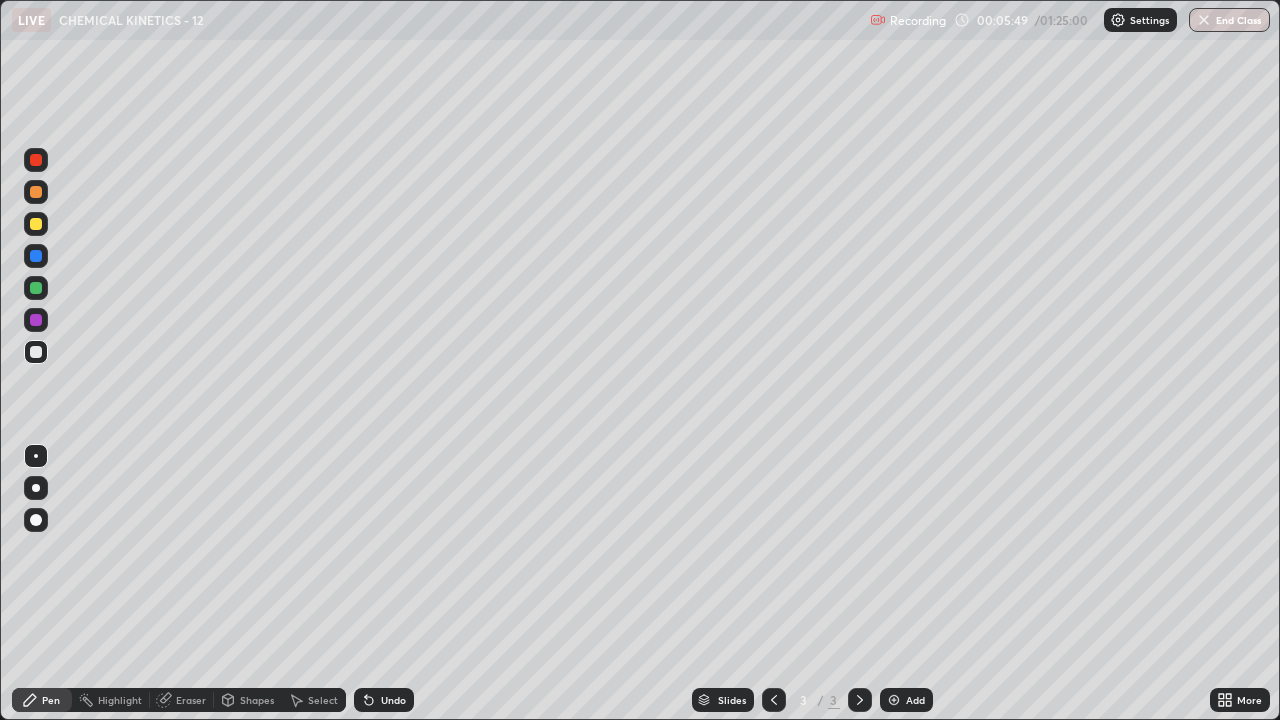 click at bounding box center (894, 700) 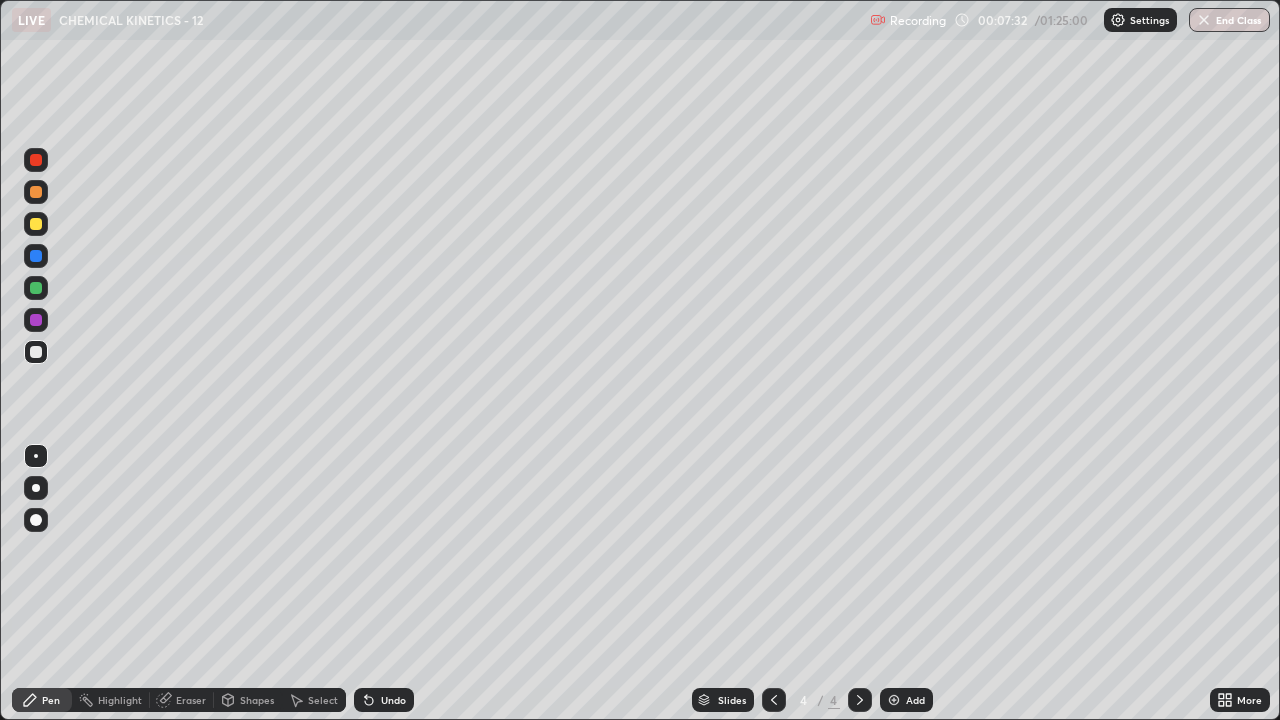 click at bounding box center (774, 700) 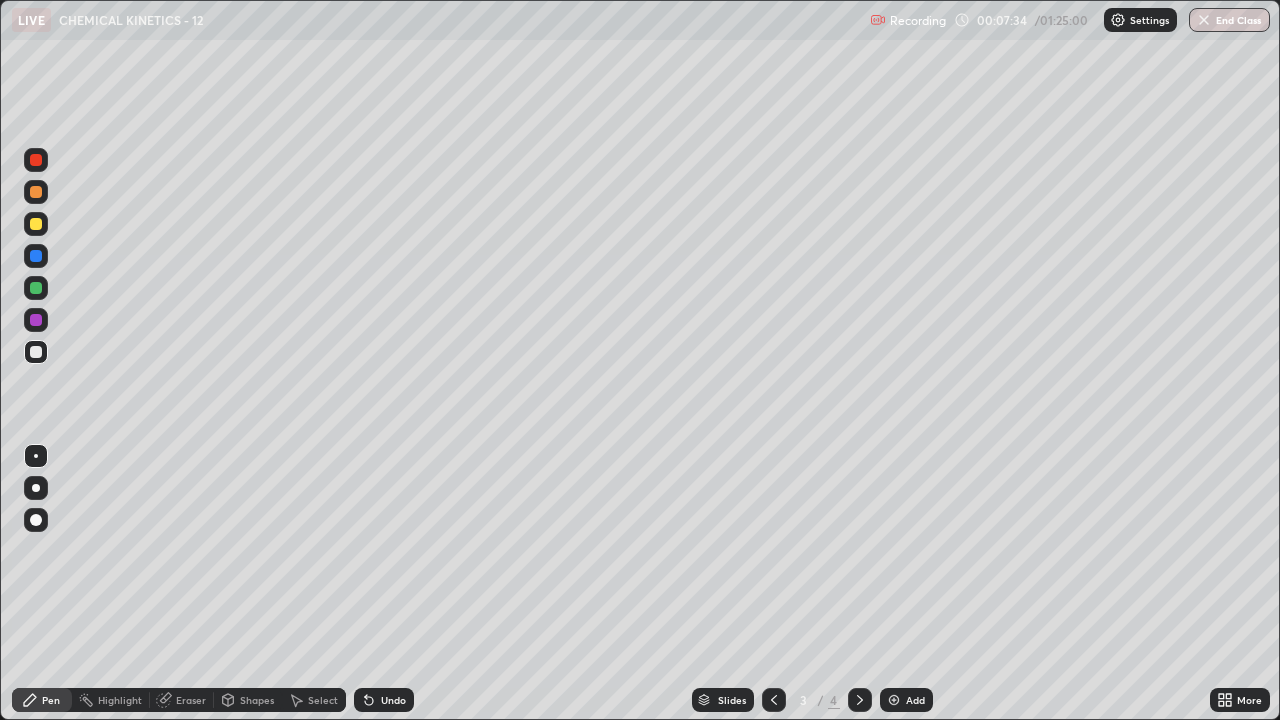 click on "Highlight" at bounding box center [120, 700] 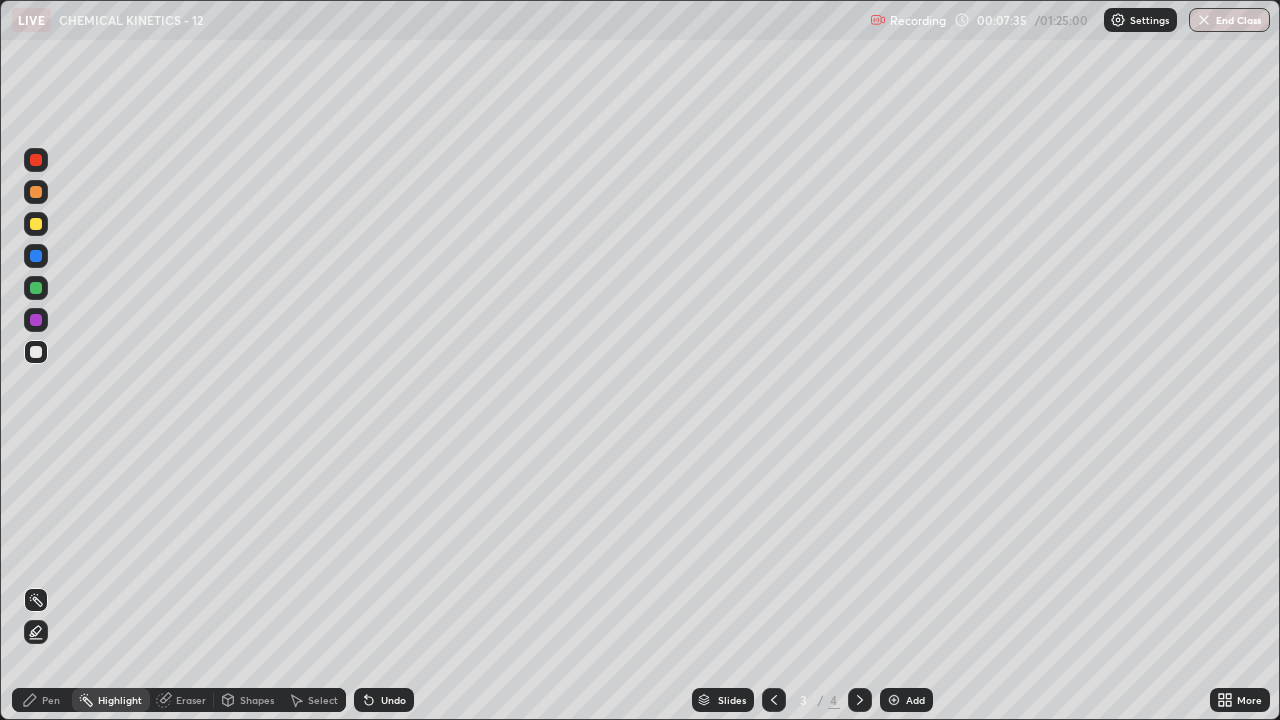 click at bounding box center [36, 320] 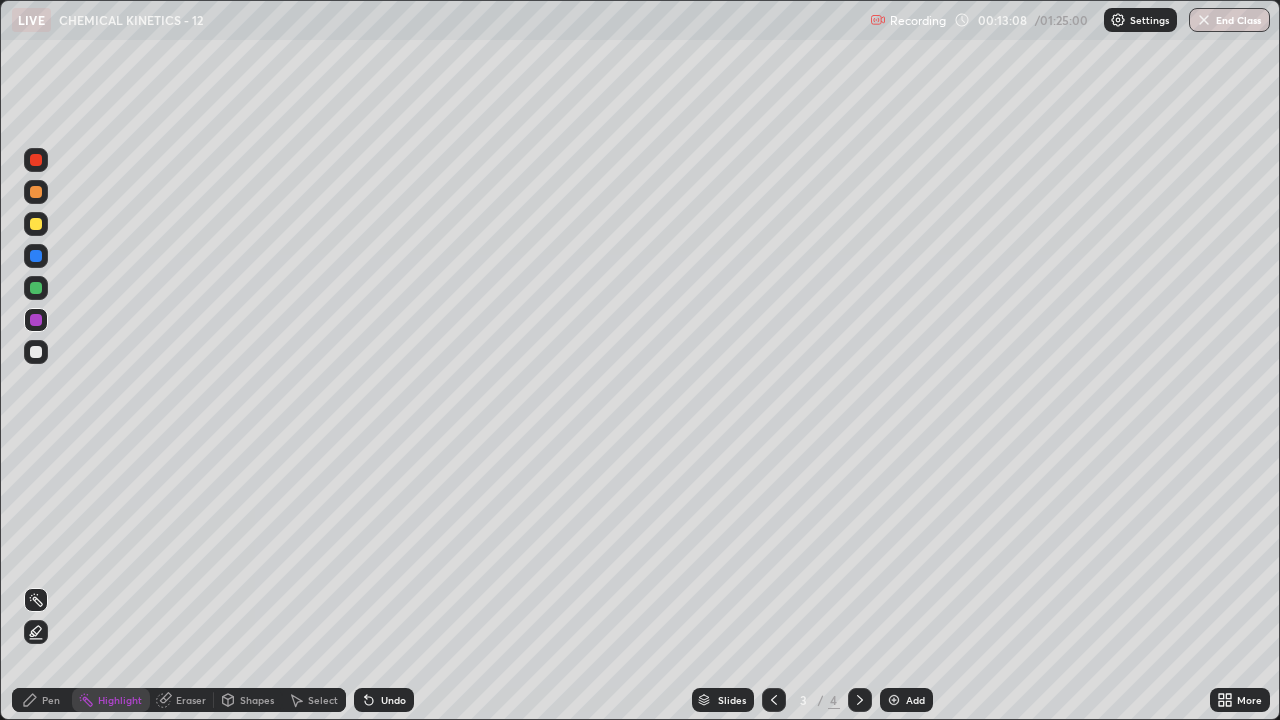 click 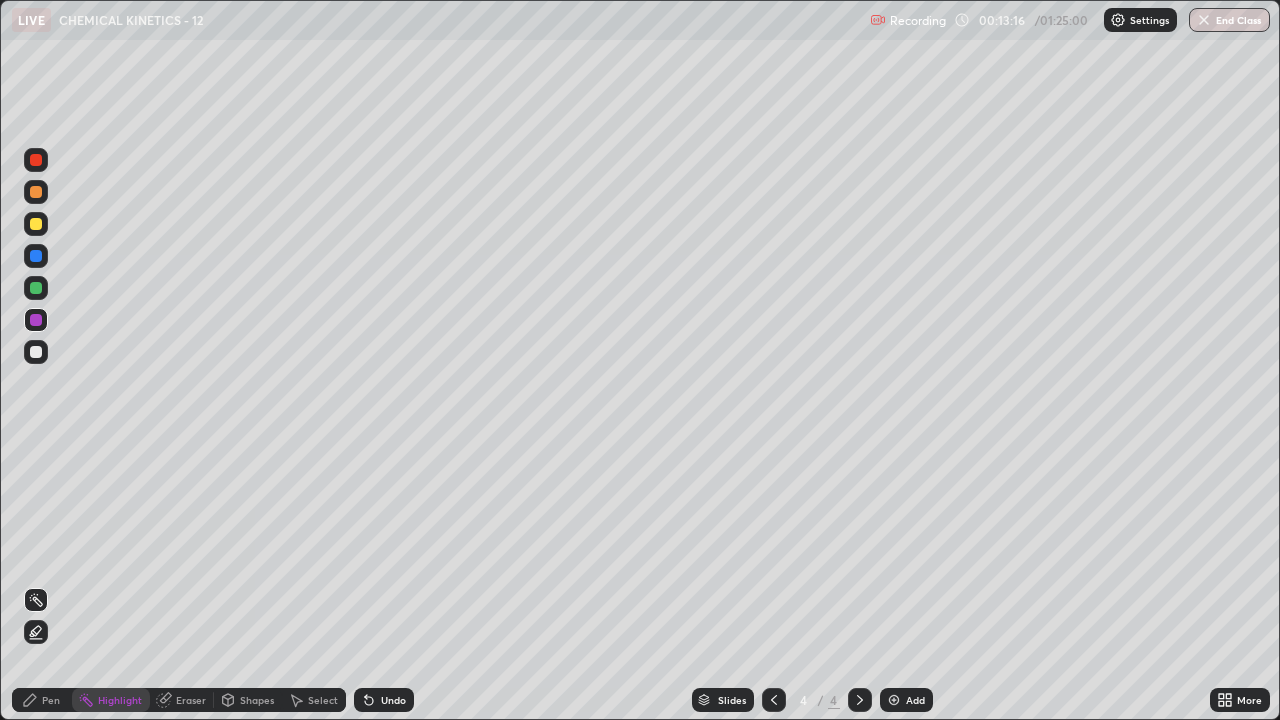click on "Pen" at bounding box center (51, 700) 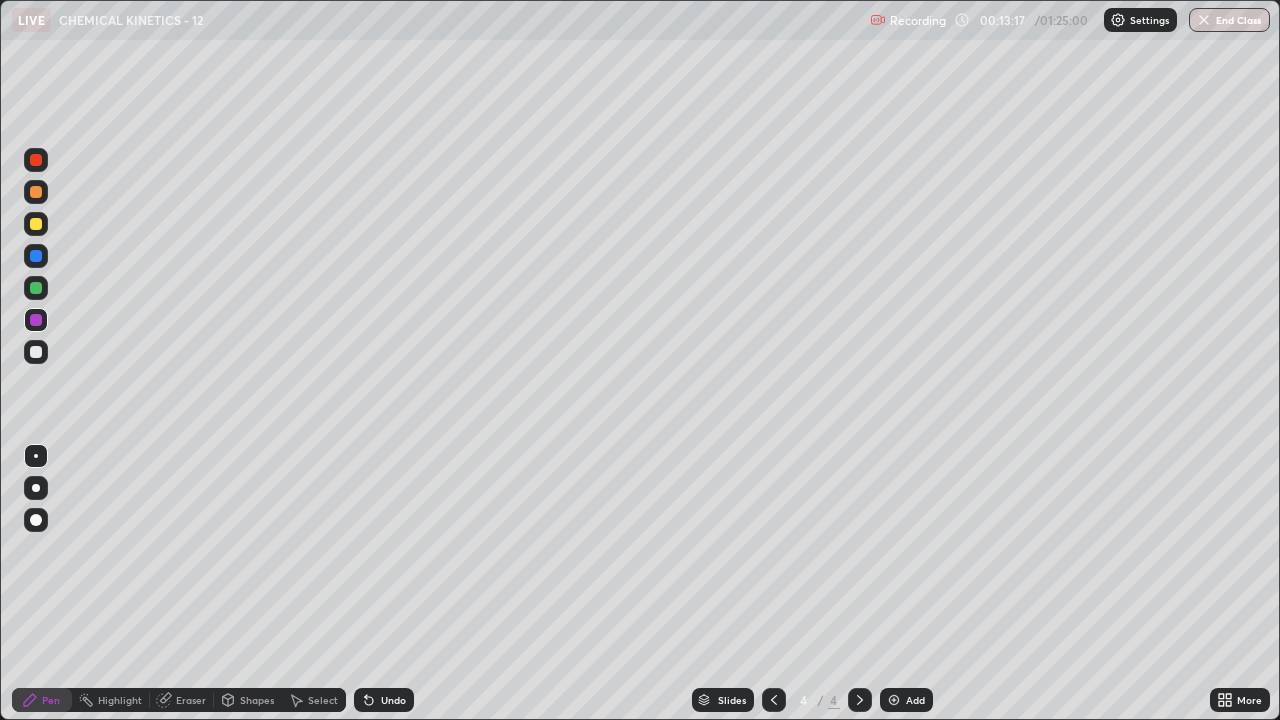 click at bounding box center [36, 224] 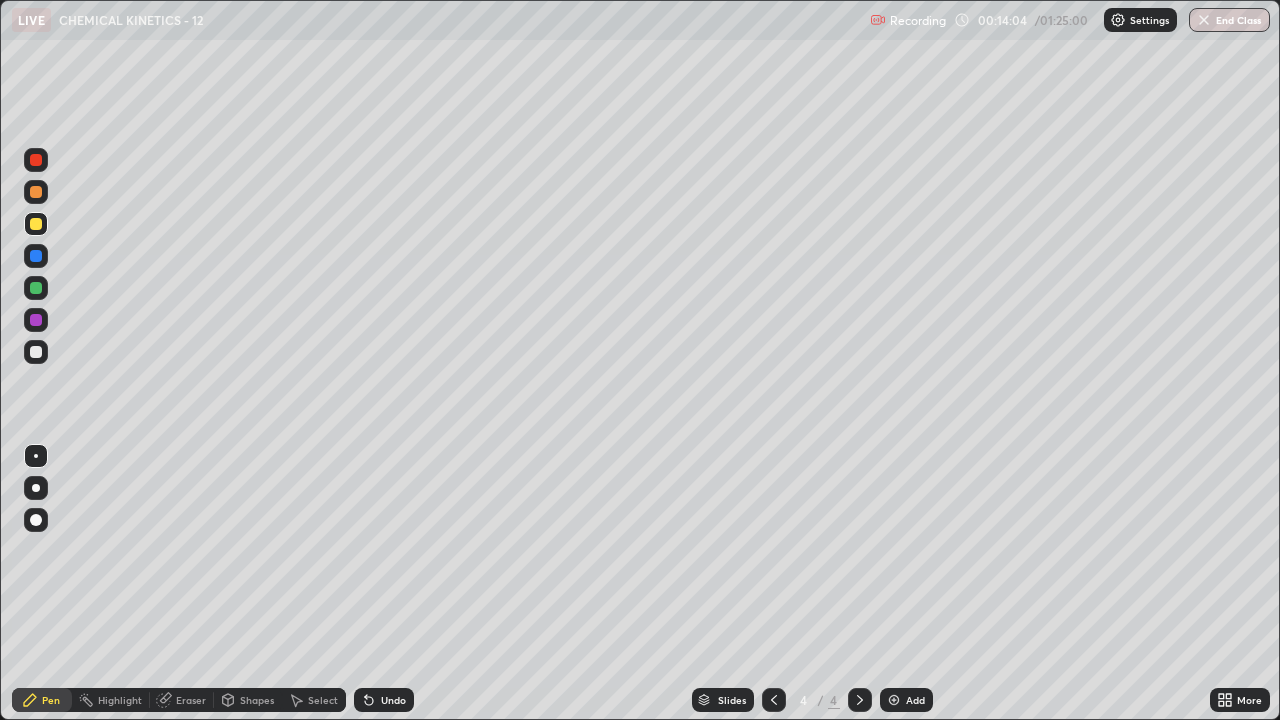 click at bounding box center [894, 700] 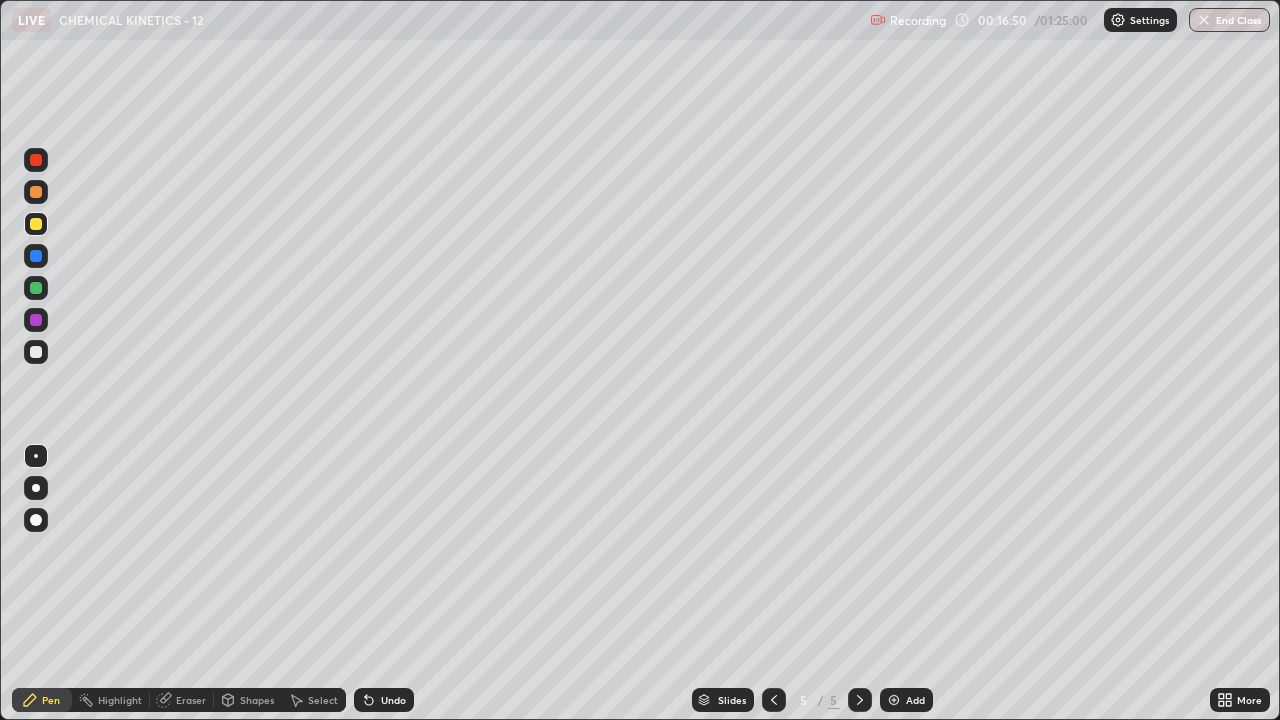 click at bounding box center [36, 352] 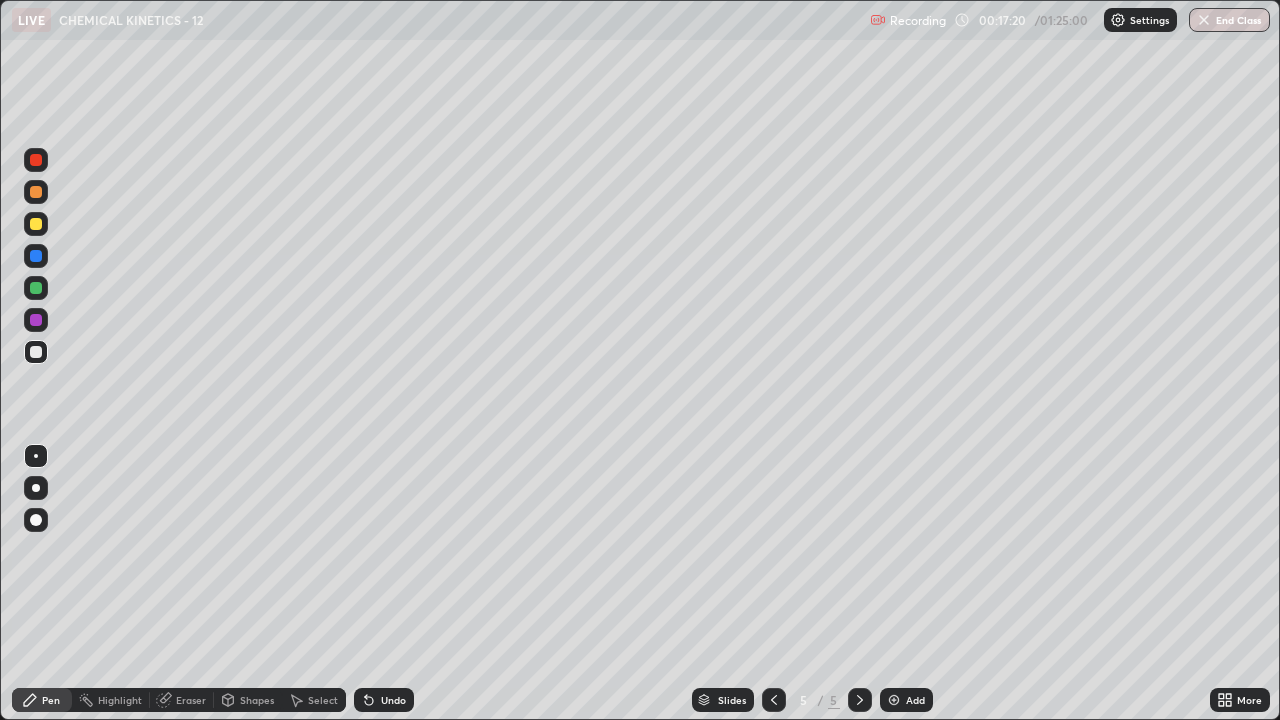 click 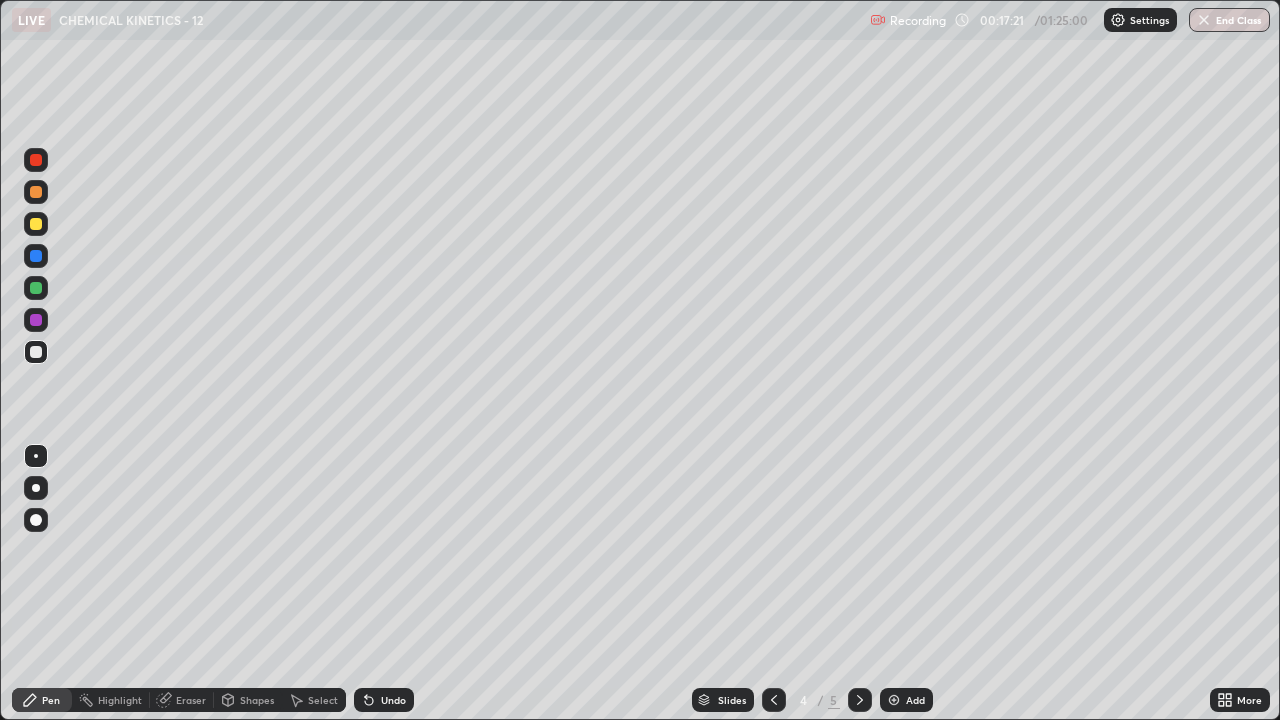 click 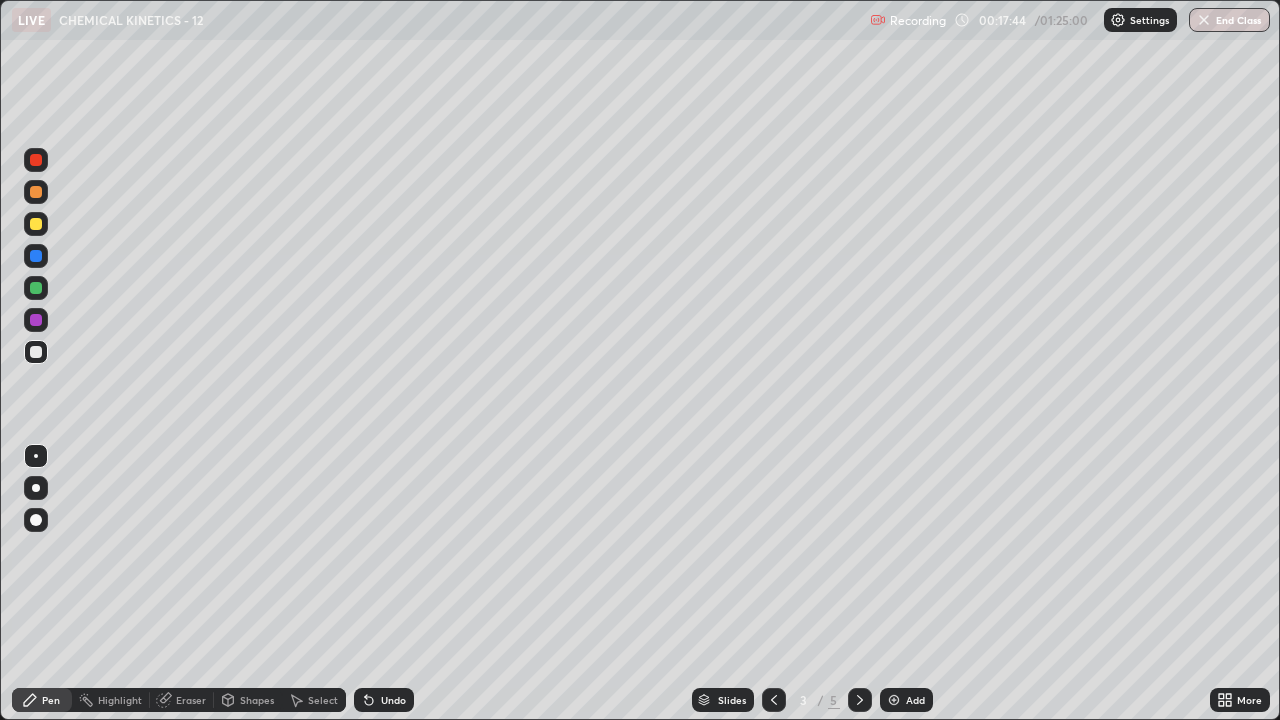 click on "Highlight" at bounding box center [120, 700] 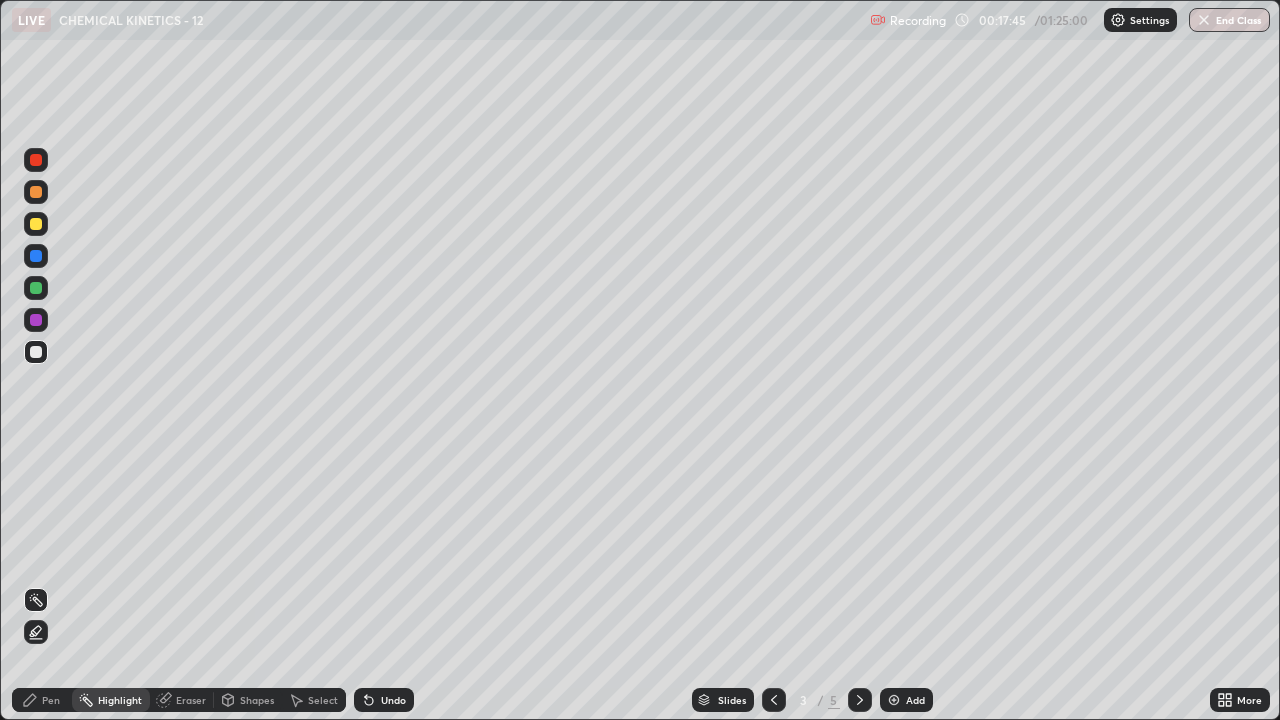 click at bounding box center (36, 288) 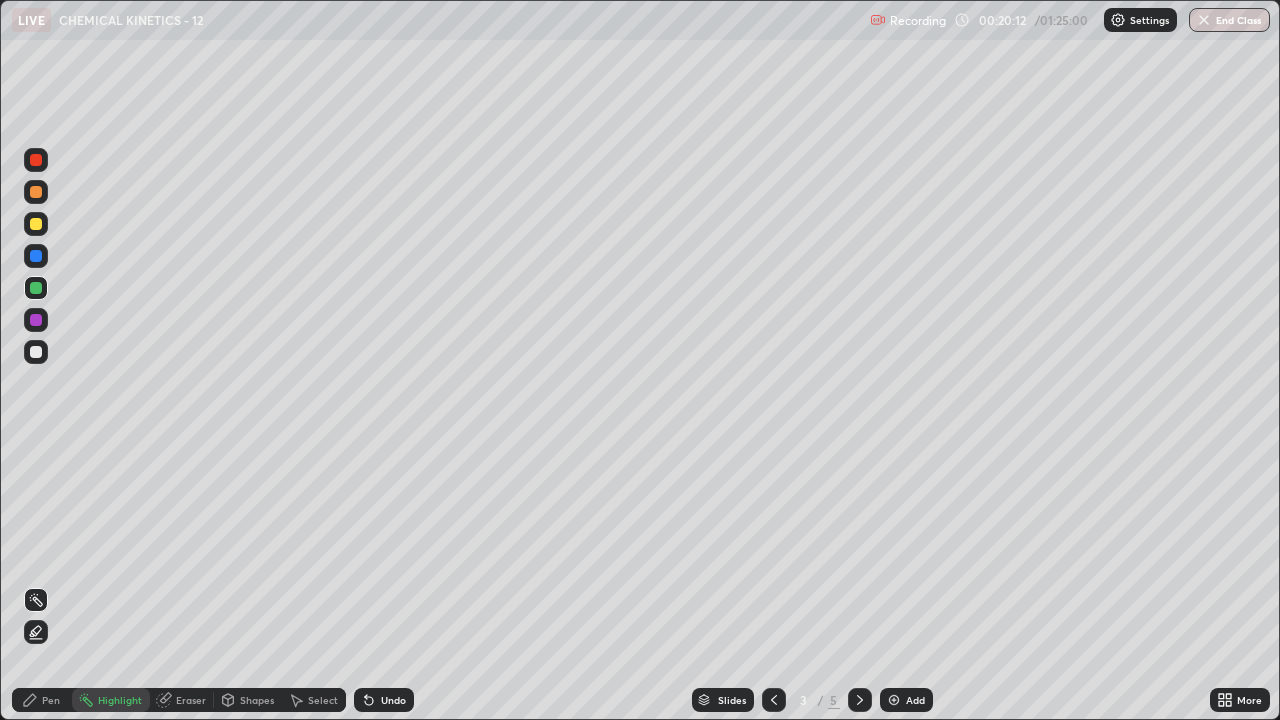 click 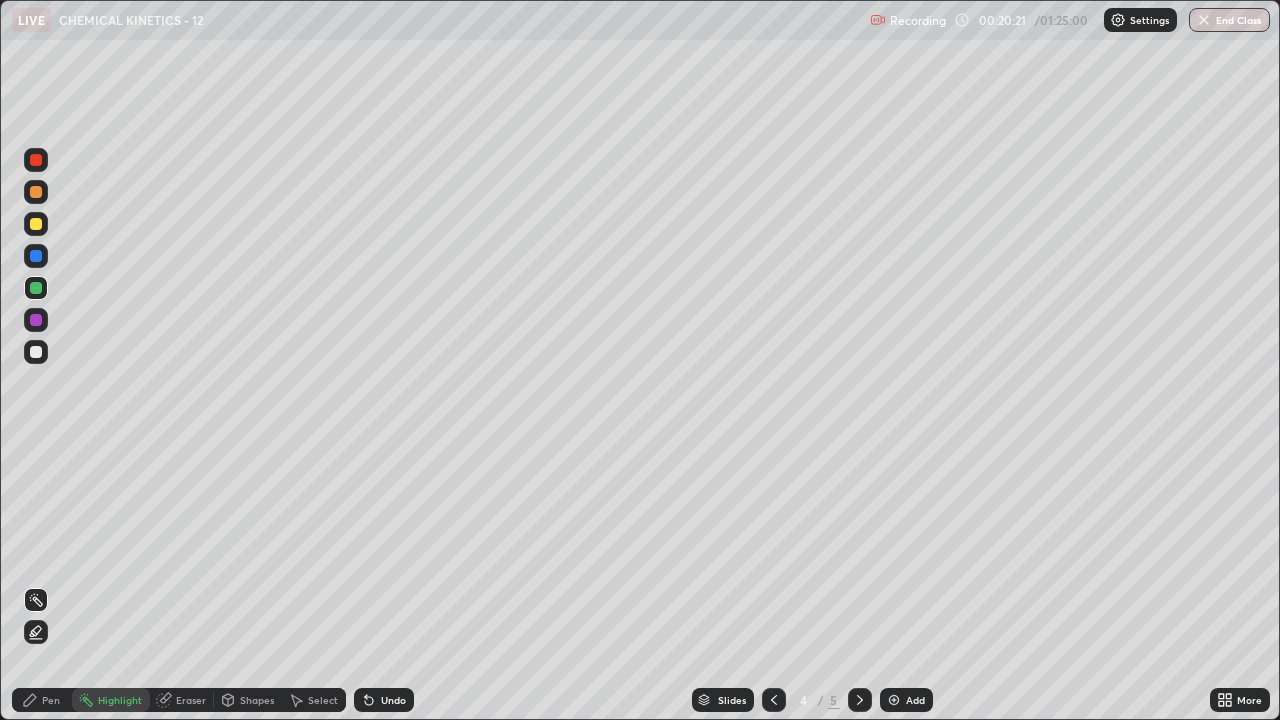 click on "Pen" at bounding box center (51, 700) 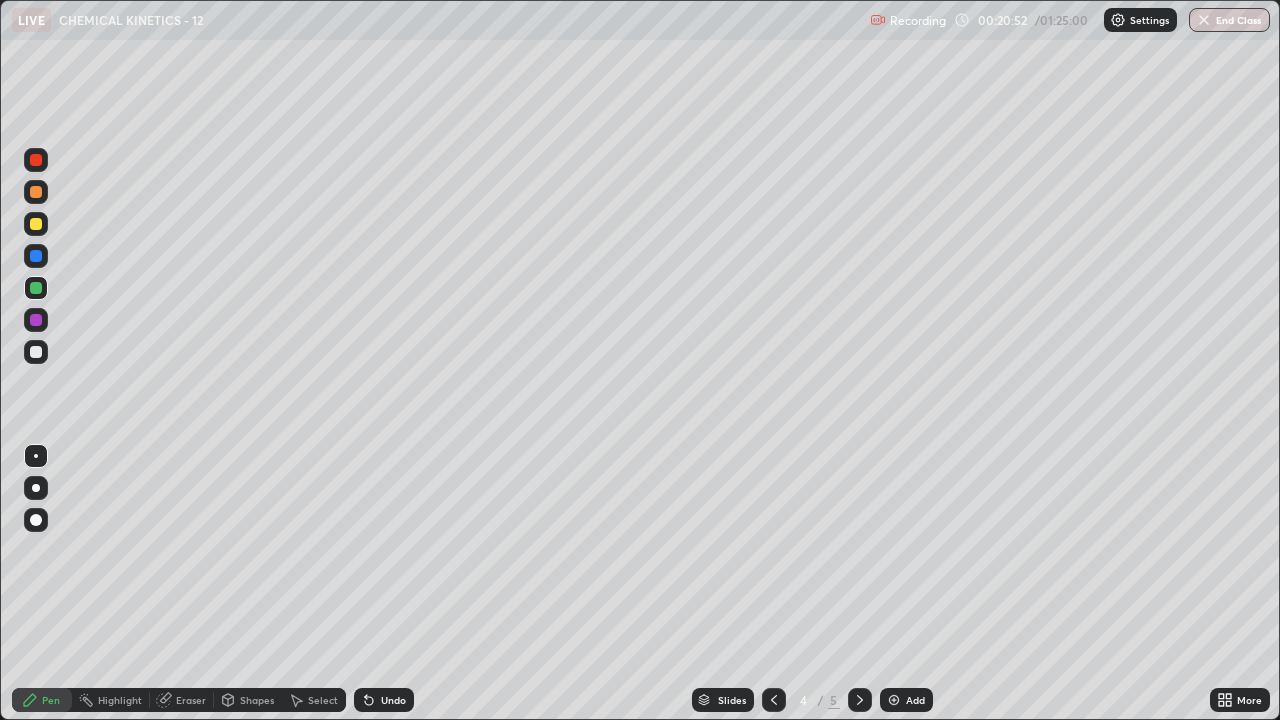 click at bounding box center [860, 700] 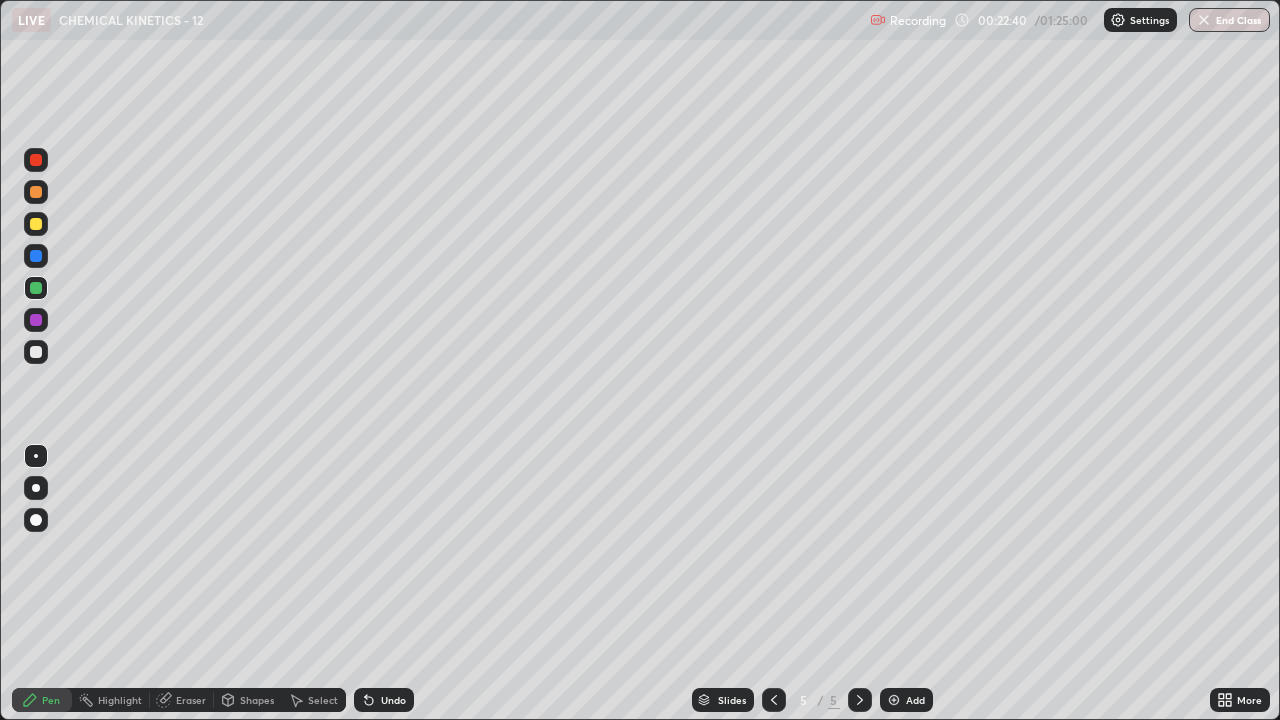 click on "Add" at bounding box center (906, 700) 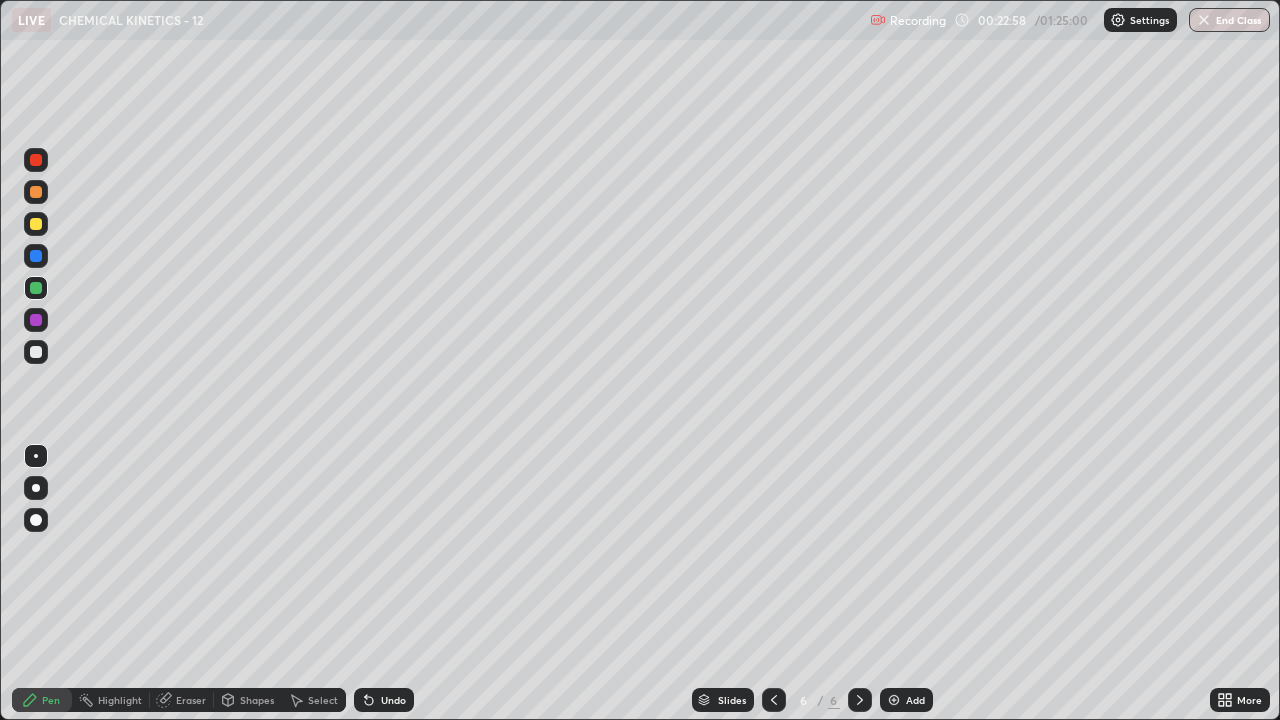 click at bounding box center [36, 224] 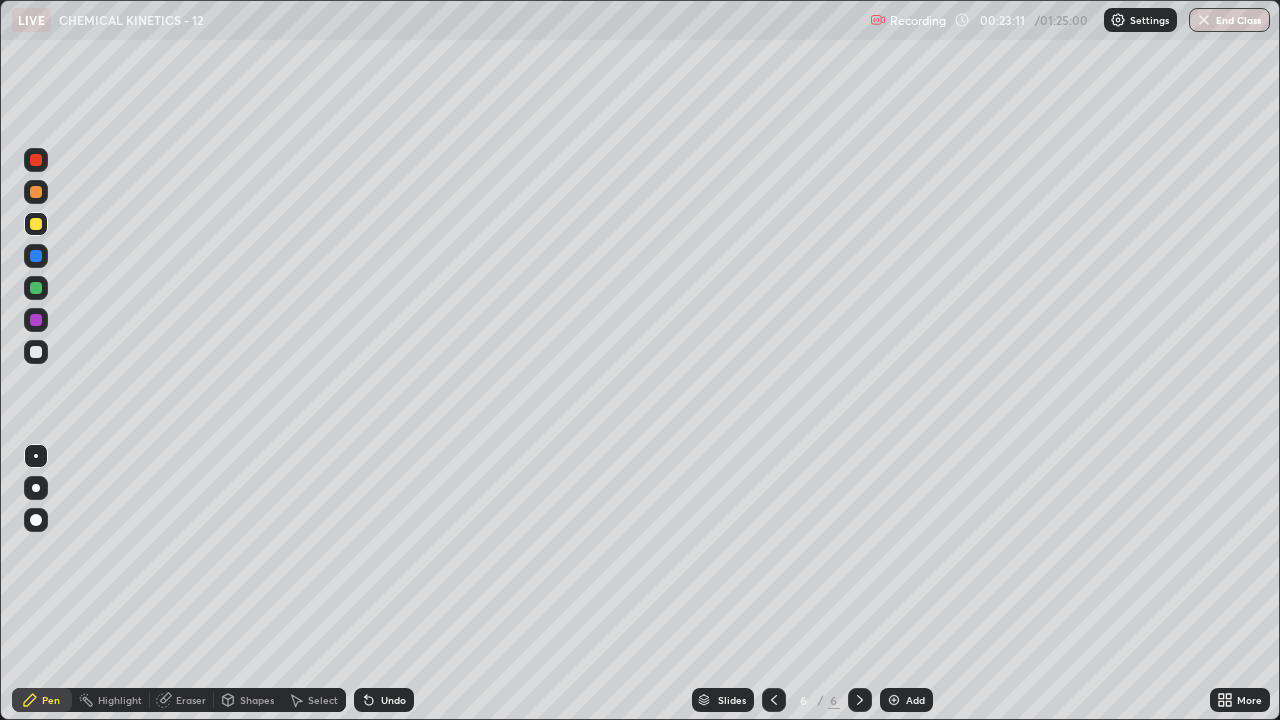 click at bounding box center (36, 352) 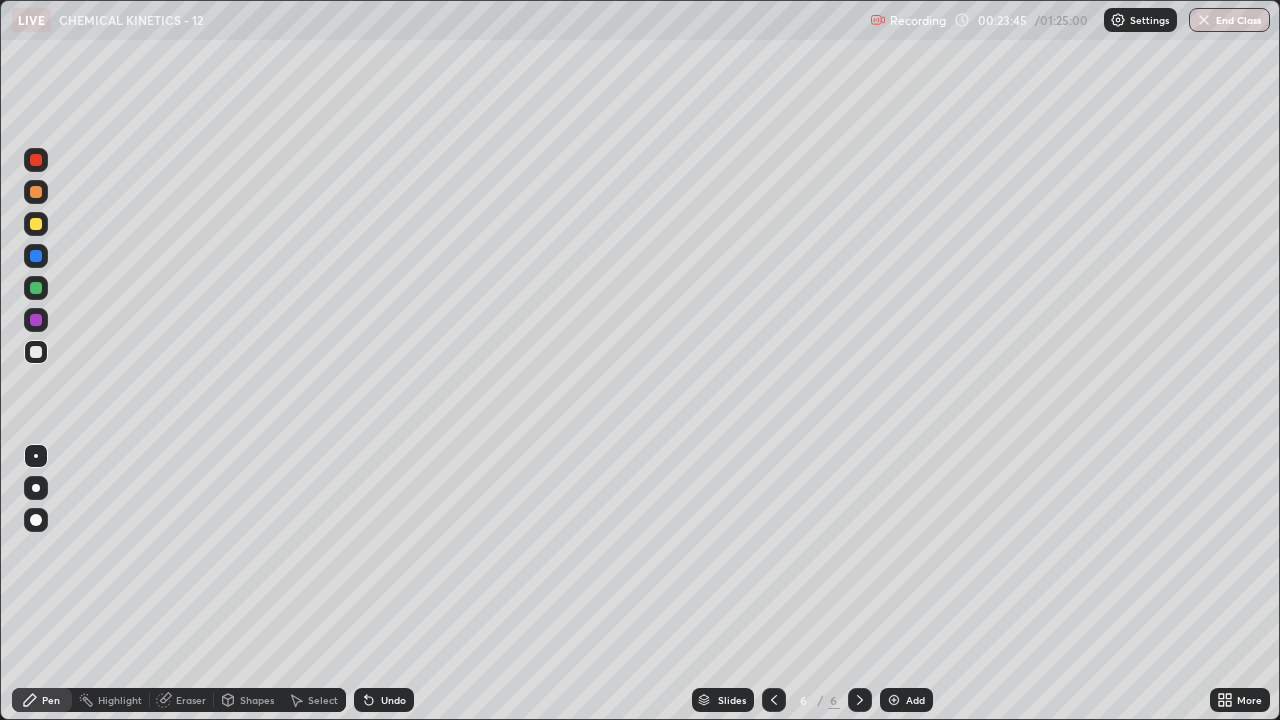 click at bounding box center [36, 224] 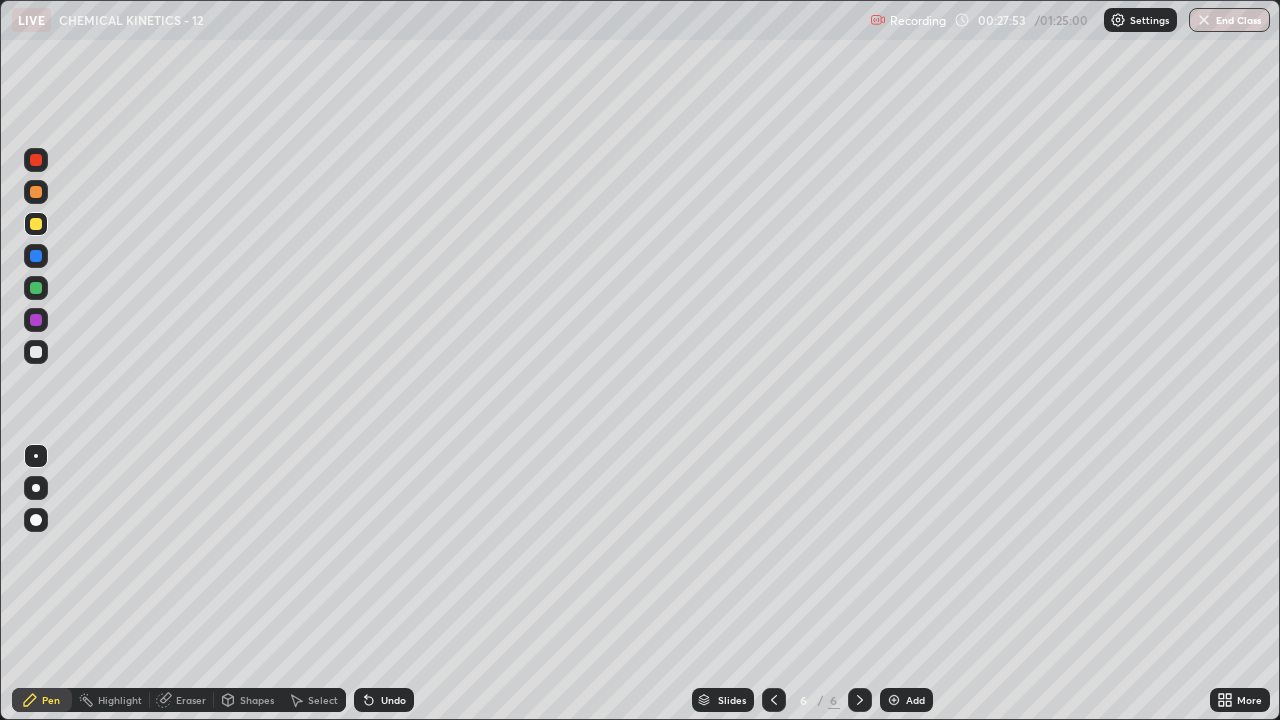 click at bounding box center (36, 352) 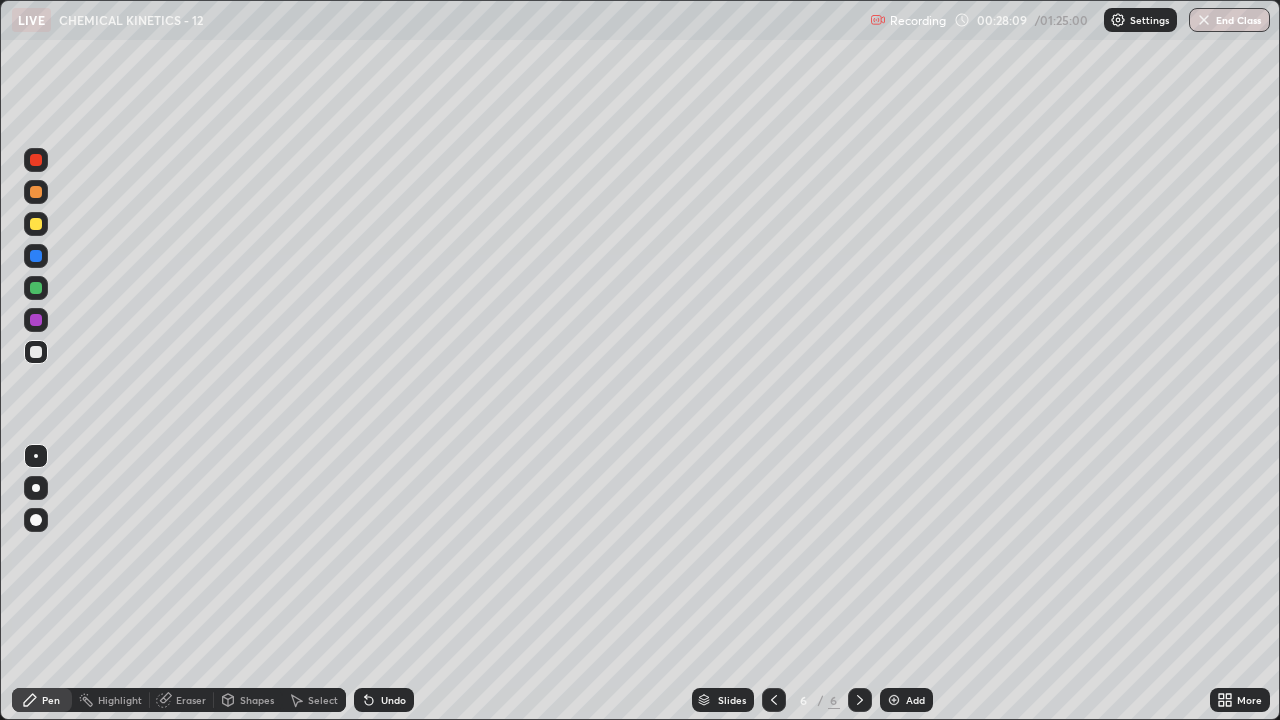 click on "Add" at bounding box center (906, 700) 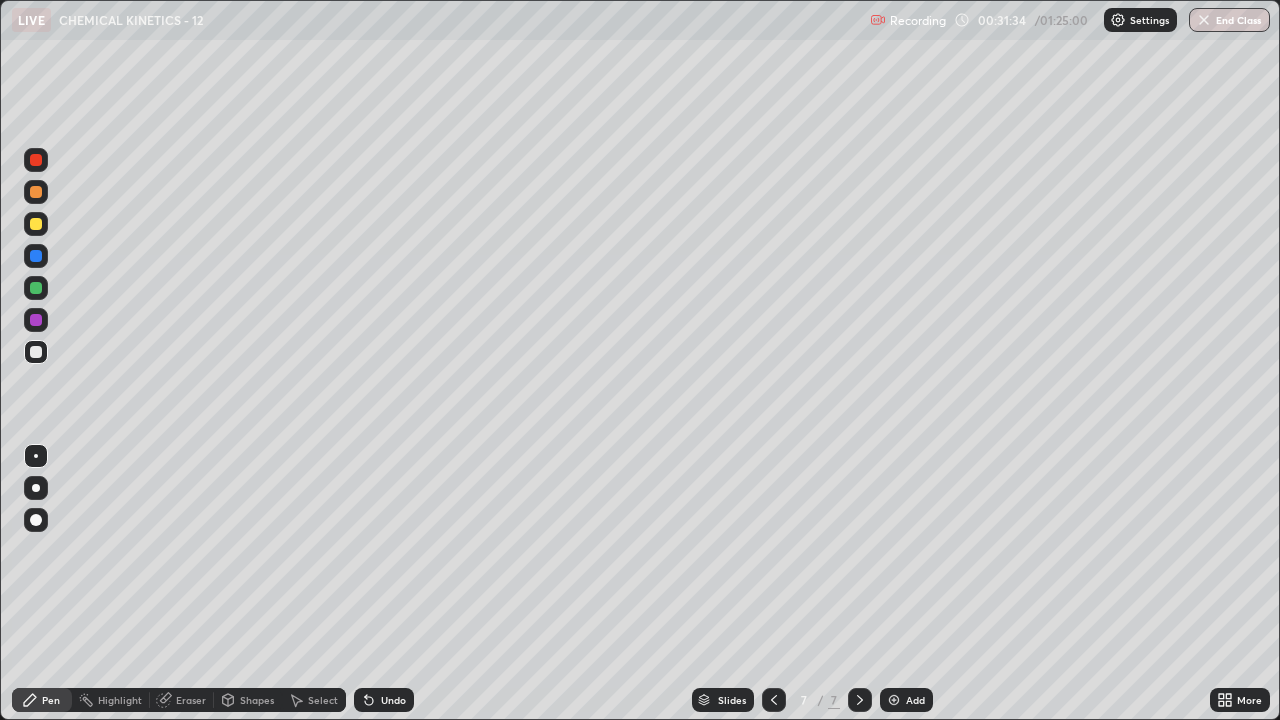 click on "Add" at bounding box center [906, 700] 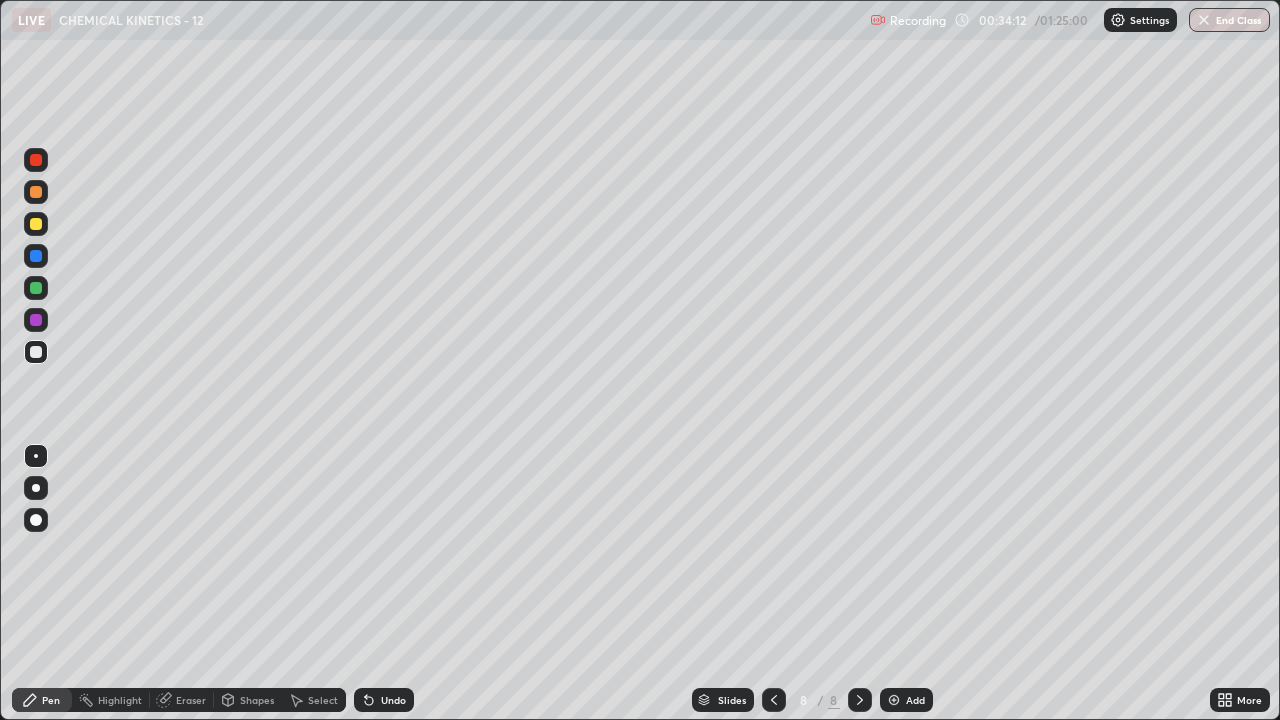 click 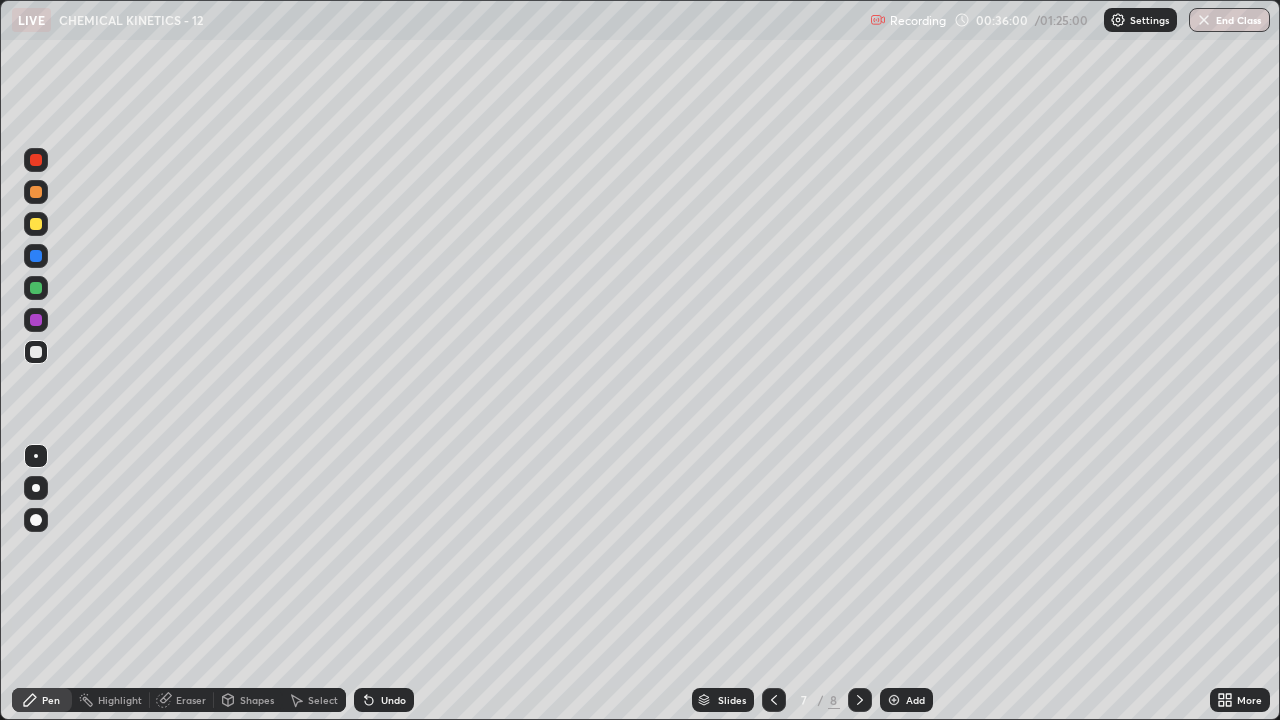 click 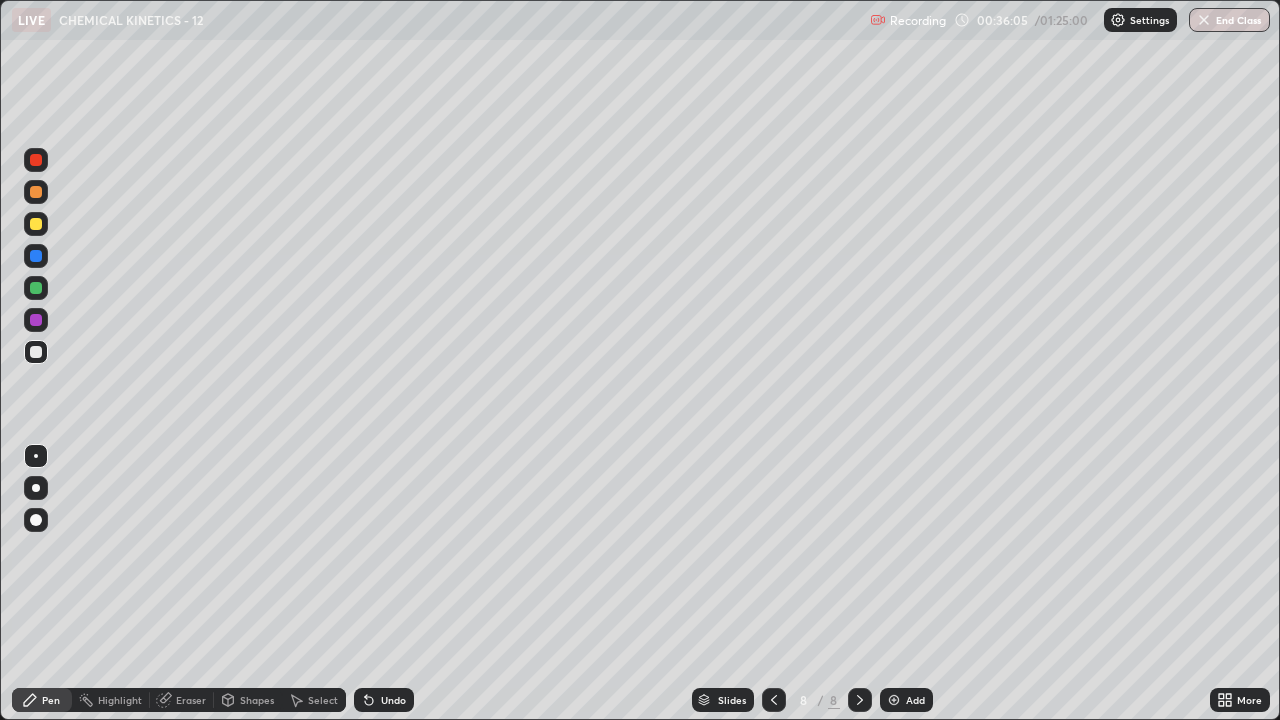 click at bounding box center [36, 288] 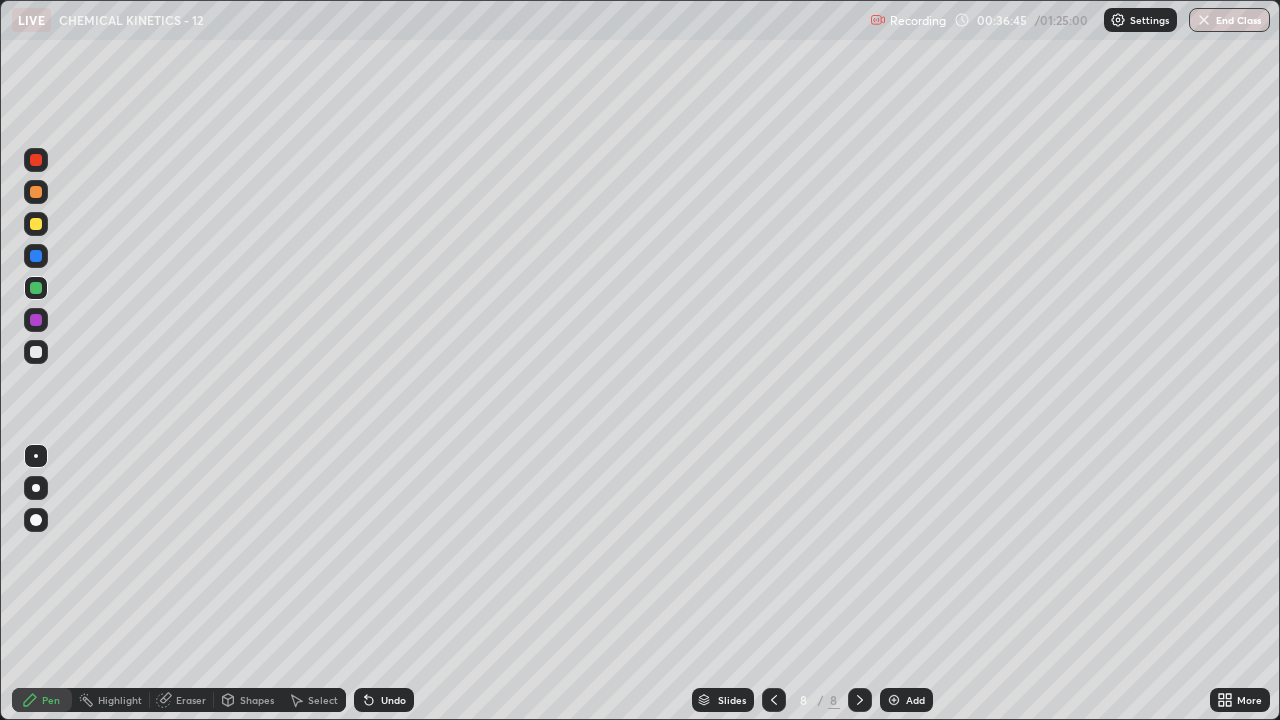 click on "Undo" at bounding box center (393, 700) 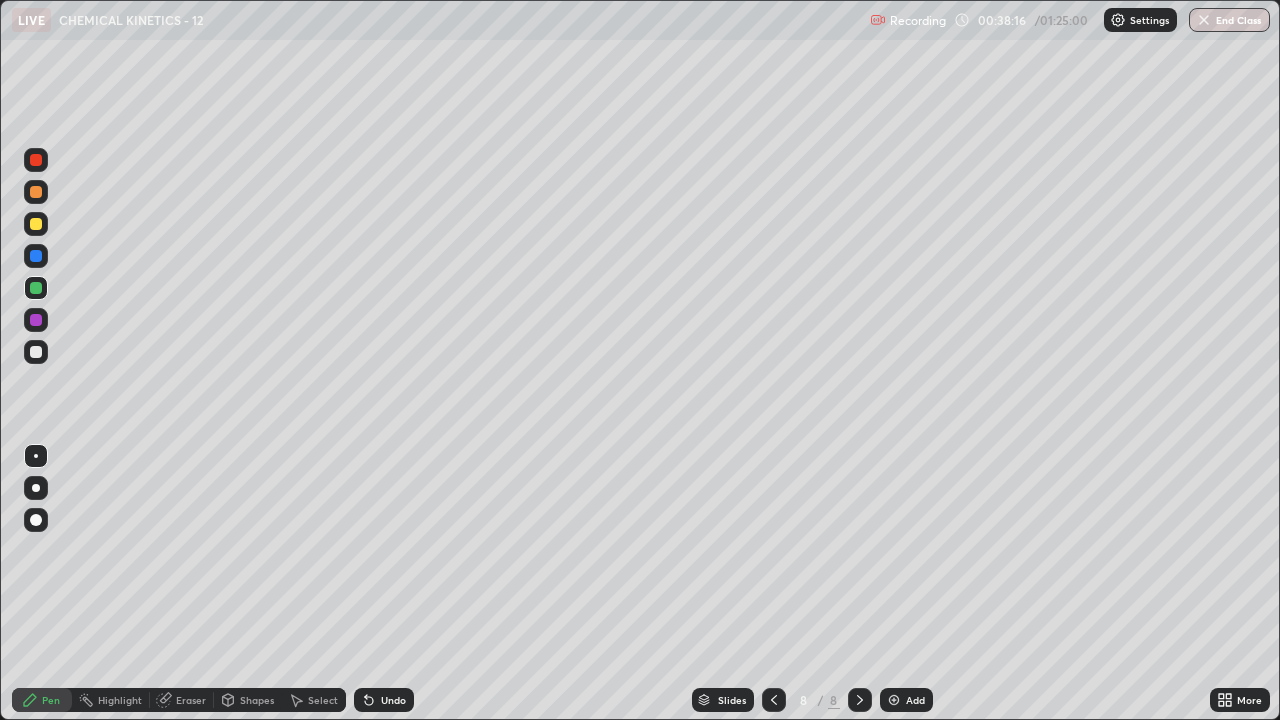 click at bounding box center (36, 352) 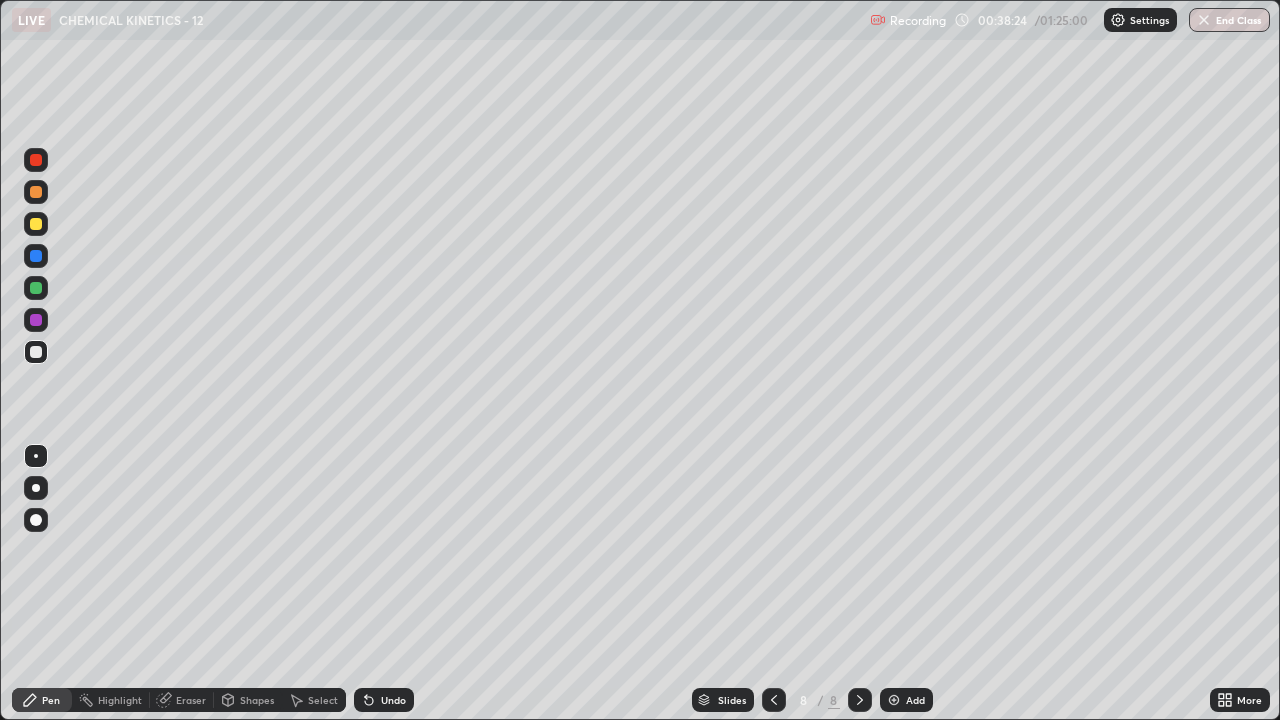 click on "Eraser" at bounding box center (191, 700) 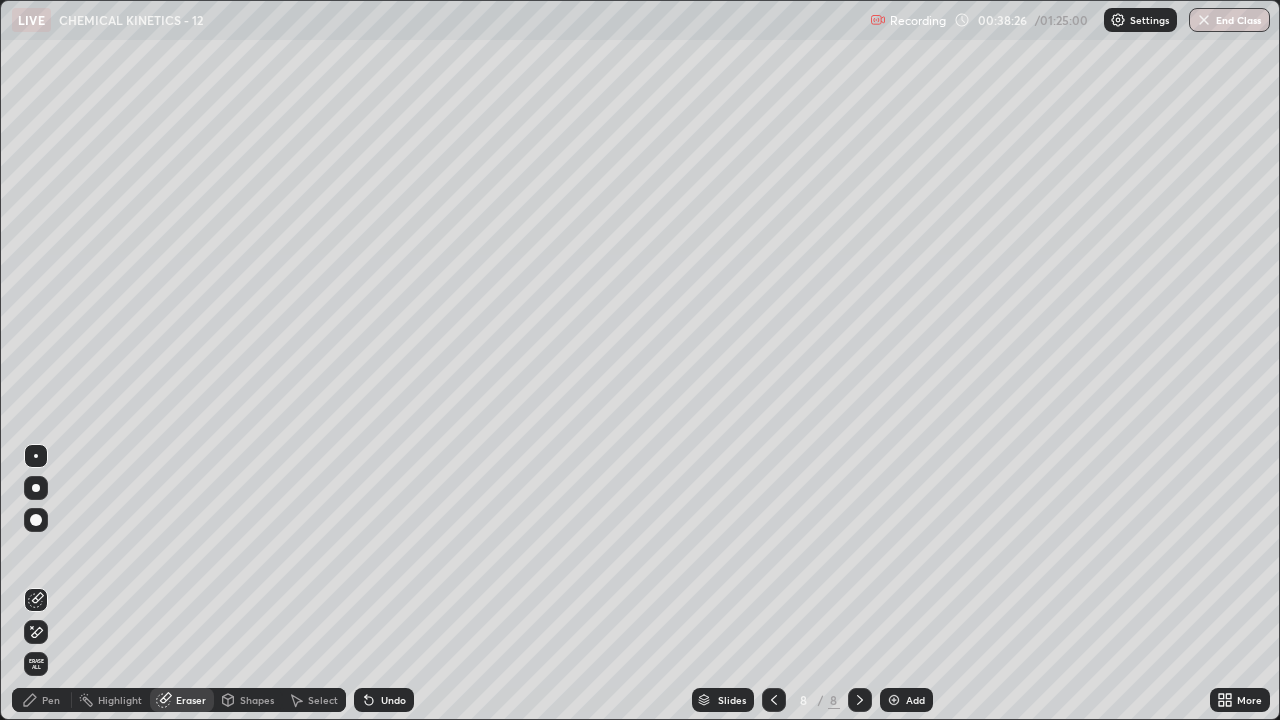 click on "Pen" at bounding box center [42, 700] 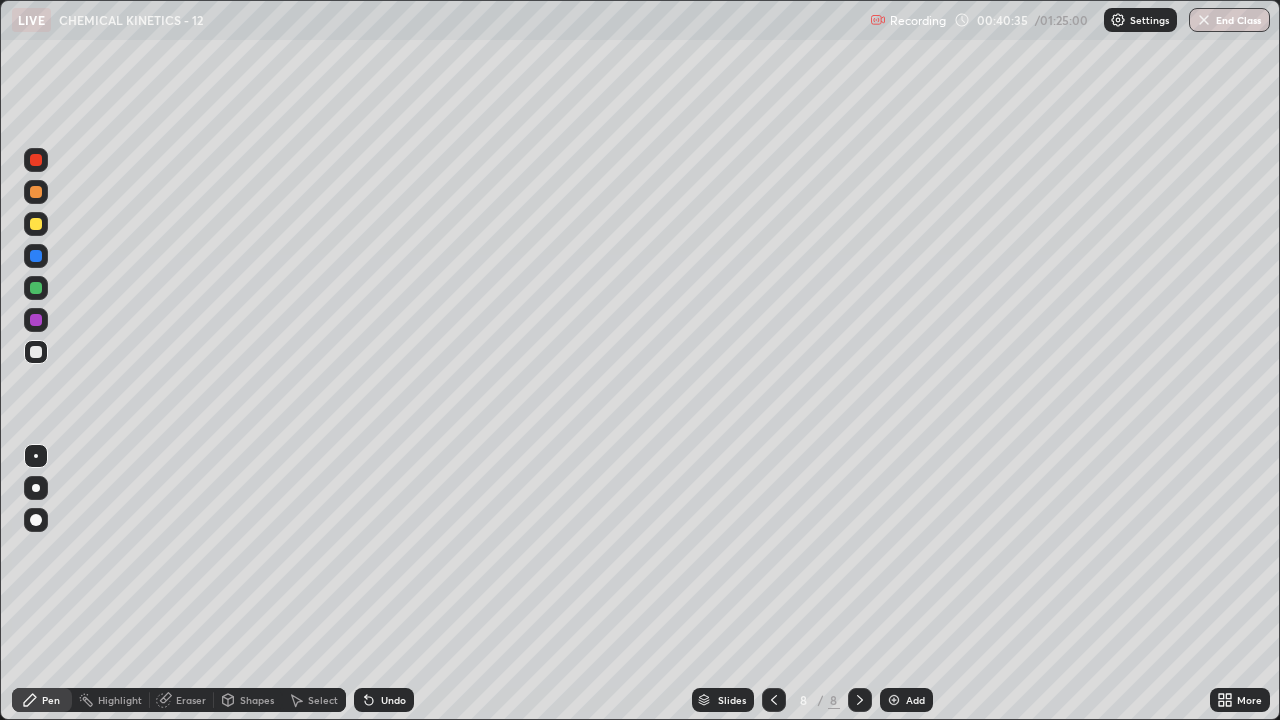 click at bounding box center (894, 700) 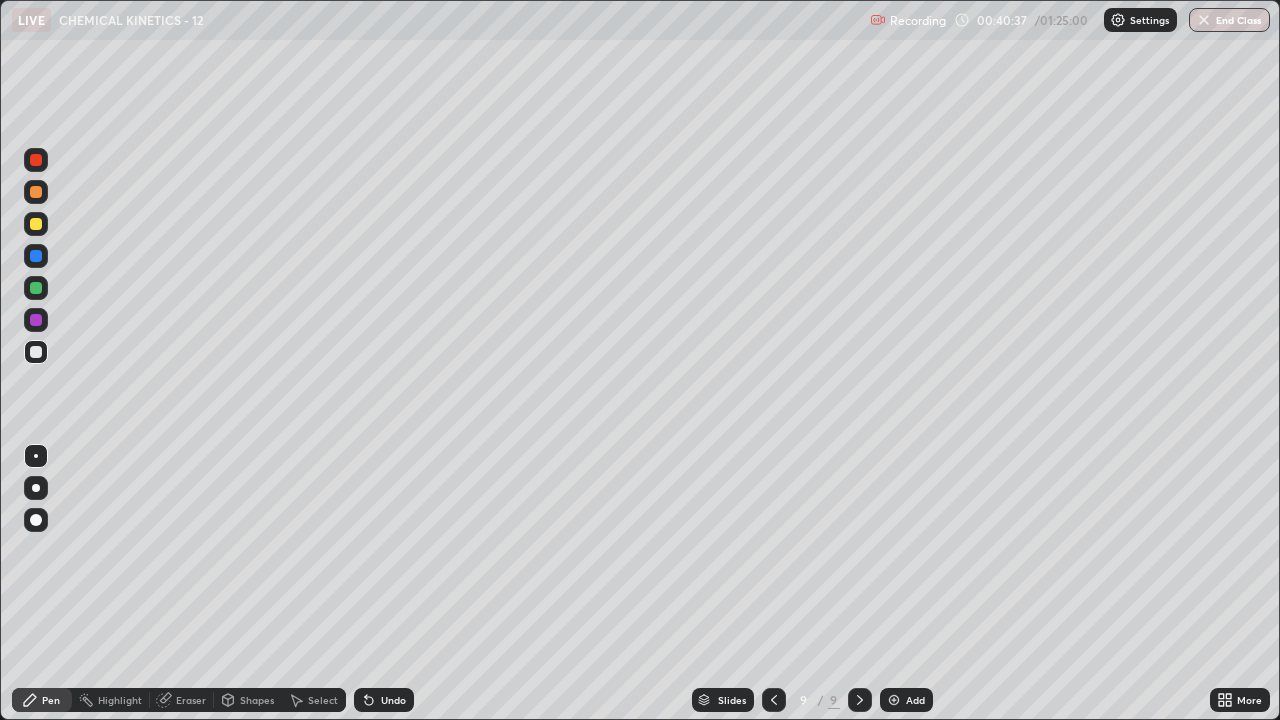 click at bounding box center [36, 288] 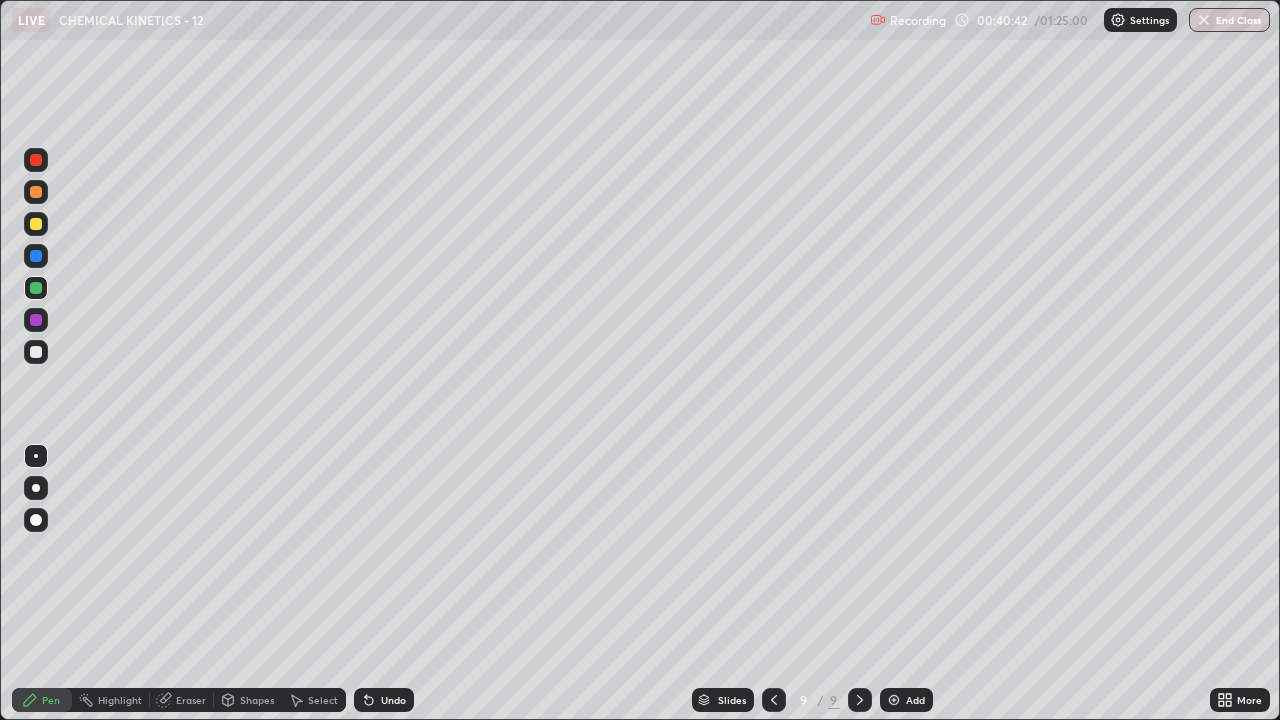 click on "Undo" at bounding box center [393, 700] 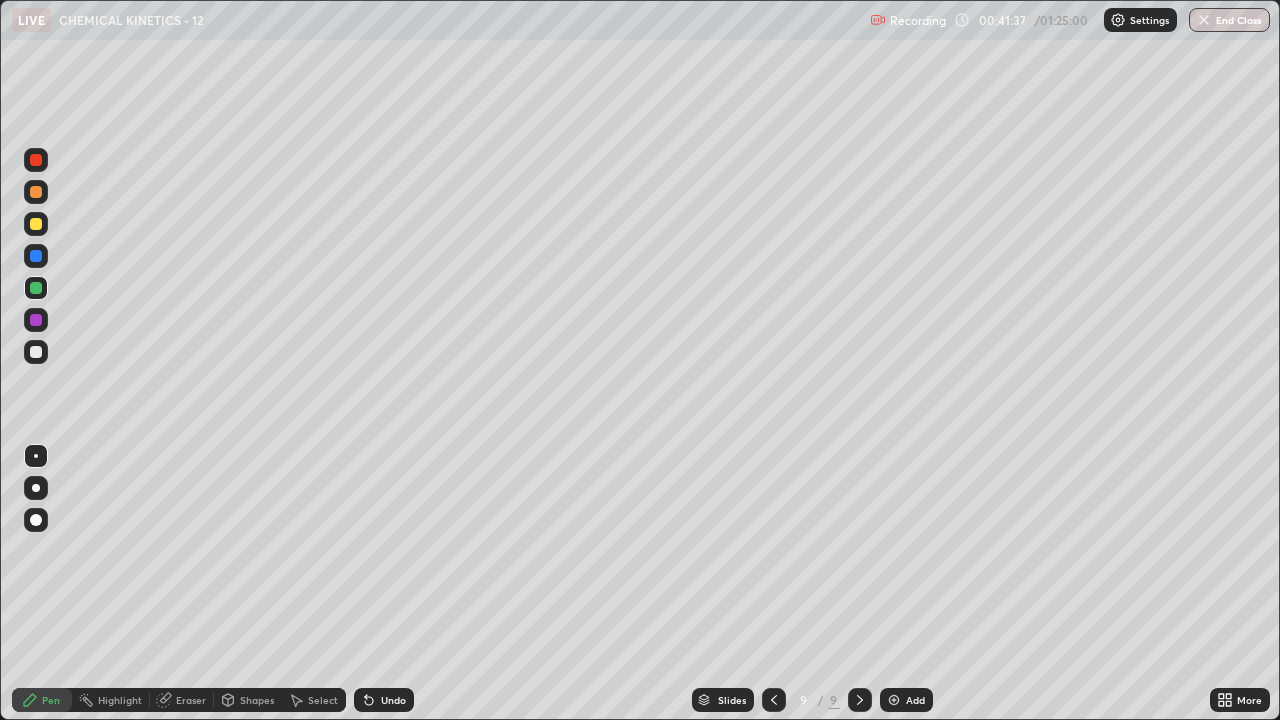 click on "Undo" at bounding box center [393, 700] 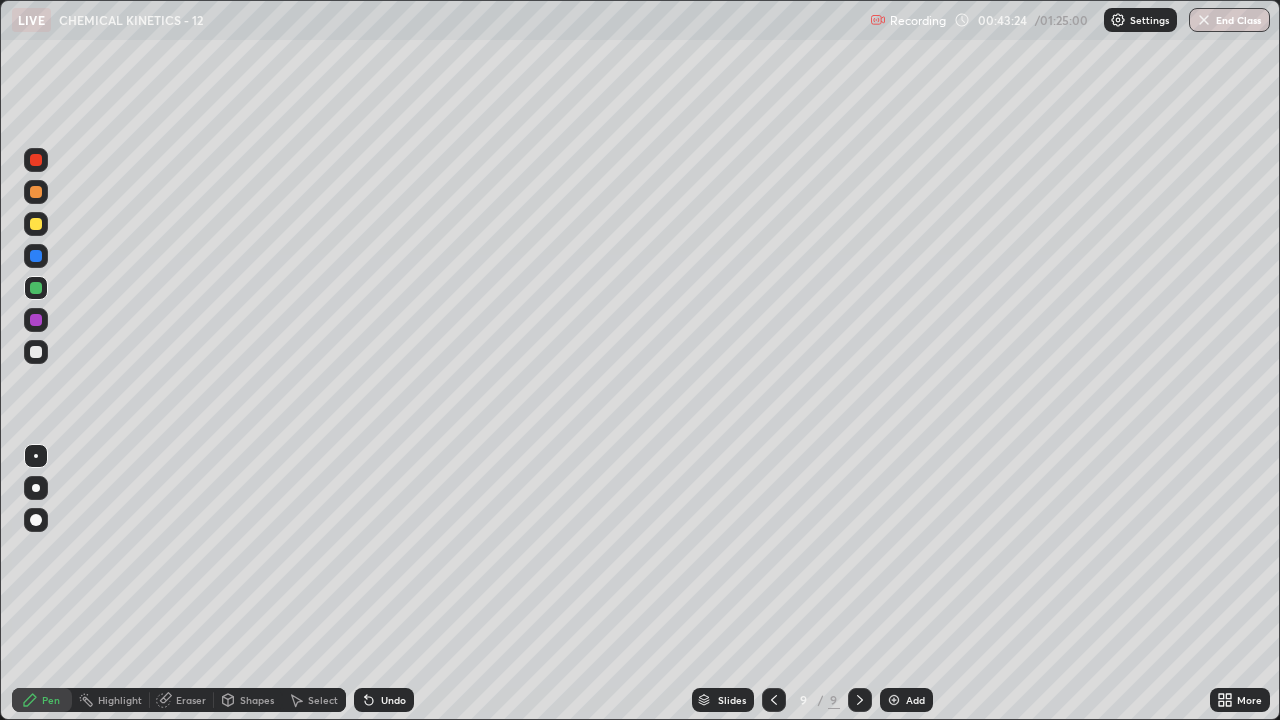 click at bounding box center [36, 352] 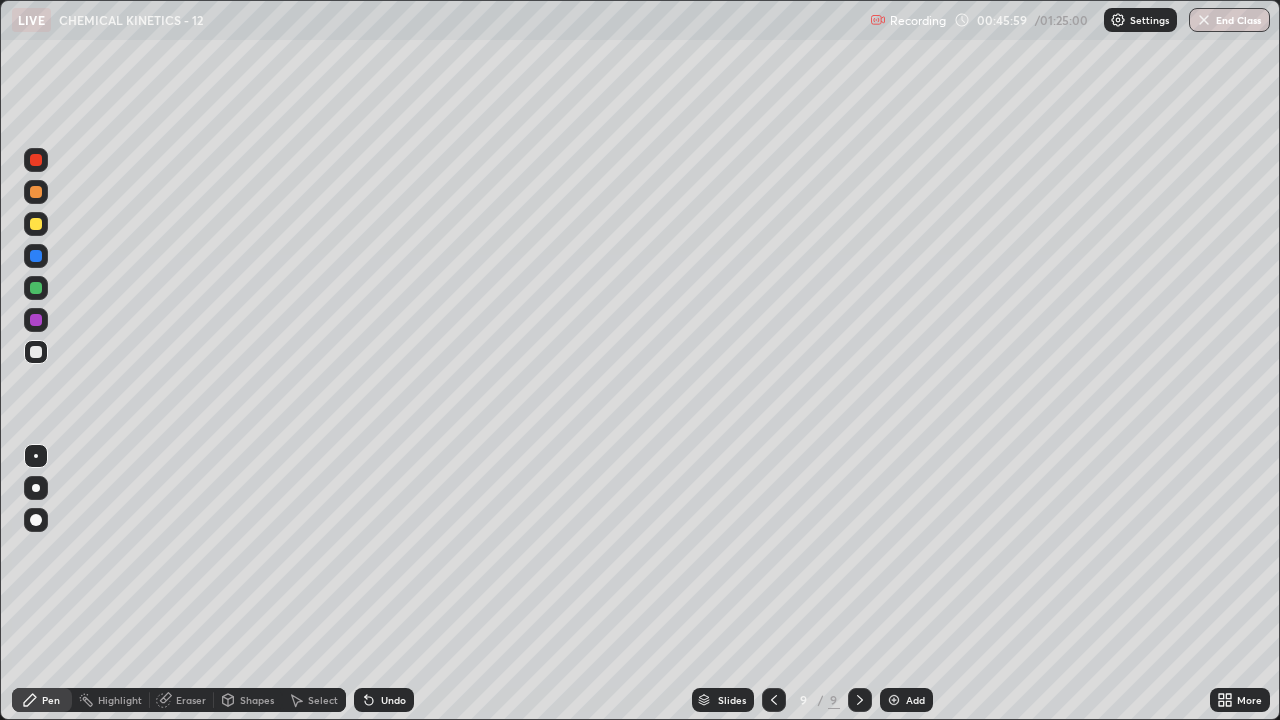 click at bounding box center [36, 320] 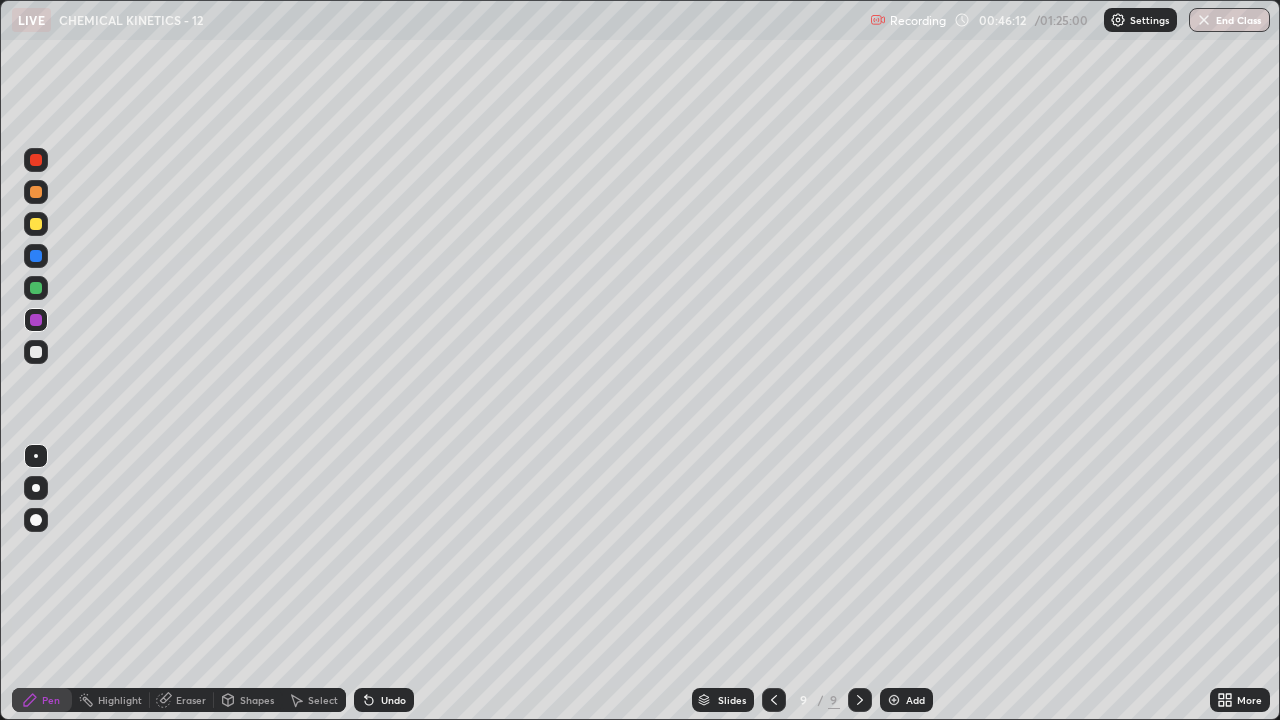 click at bounding box center [894, 700] 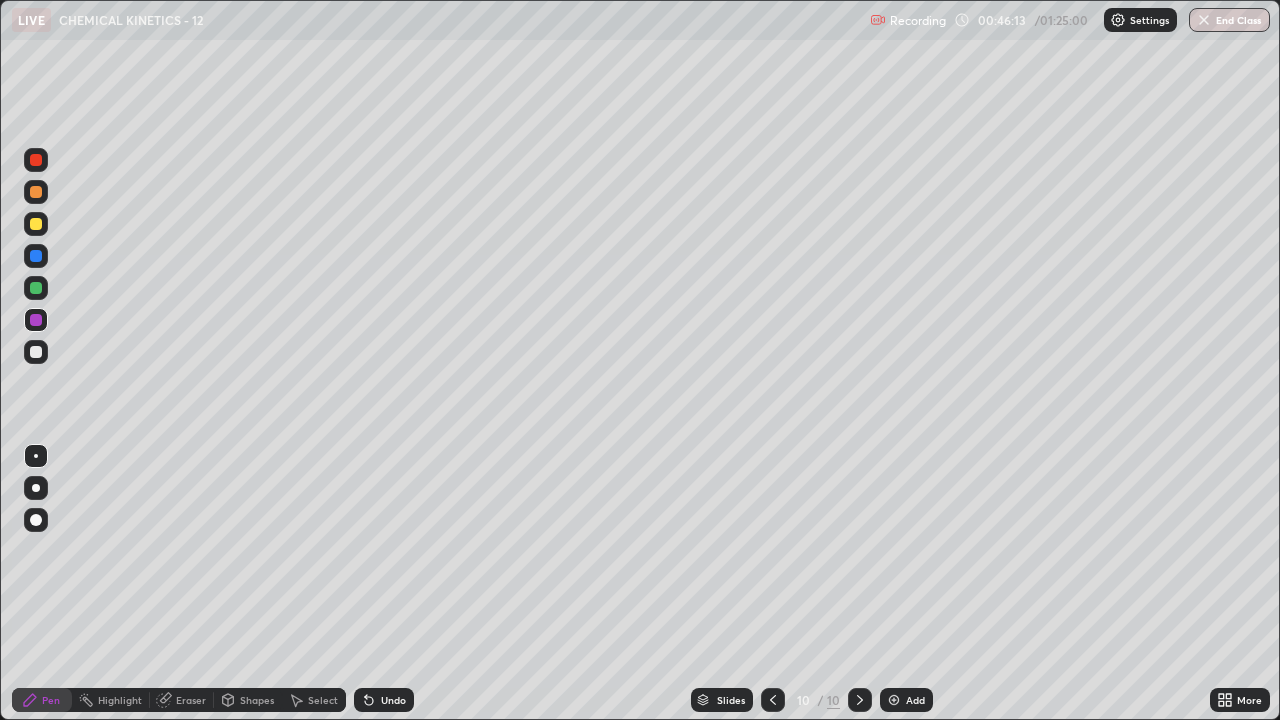 click at bounding box center (36, 352) 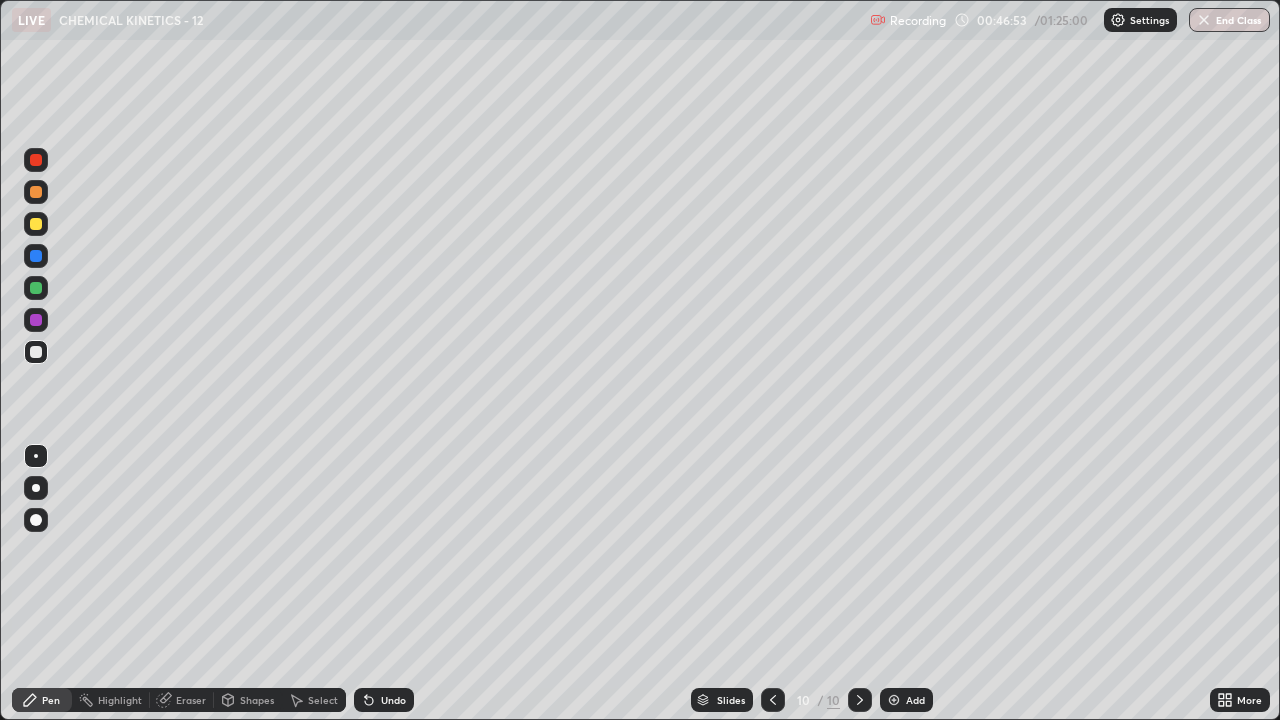 click on "Undo" at bounding box center (393, 700) 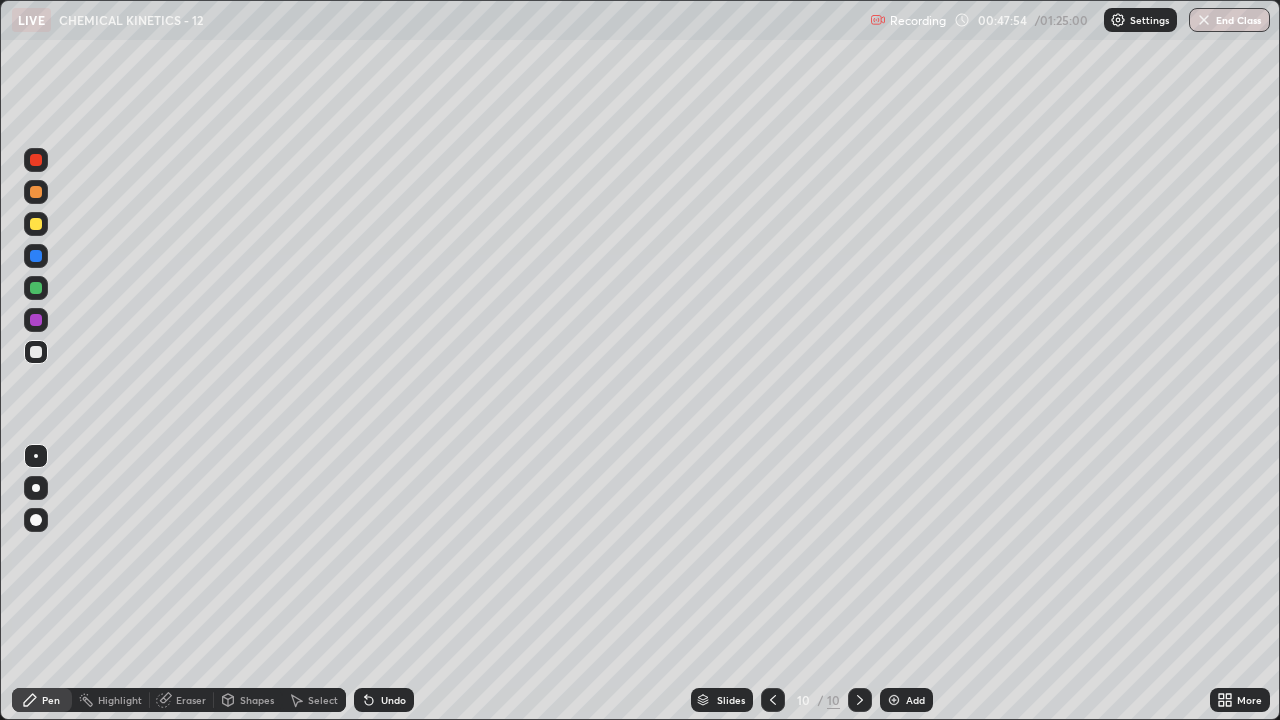 click at bounding box center (36, 320) 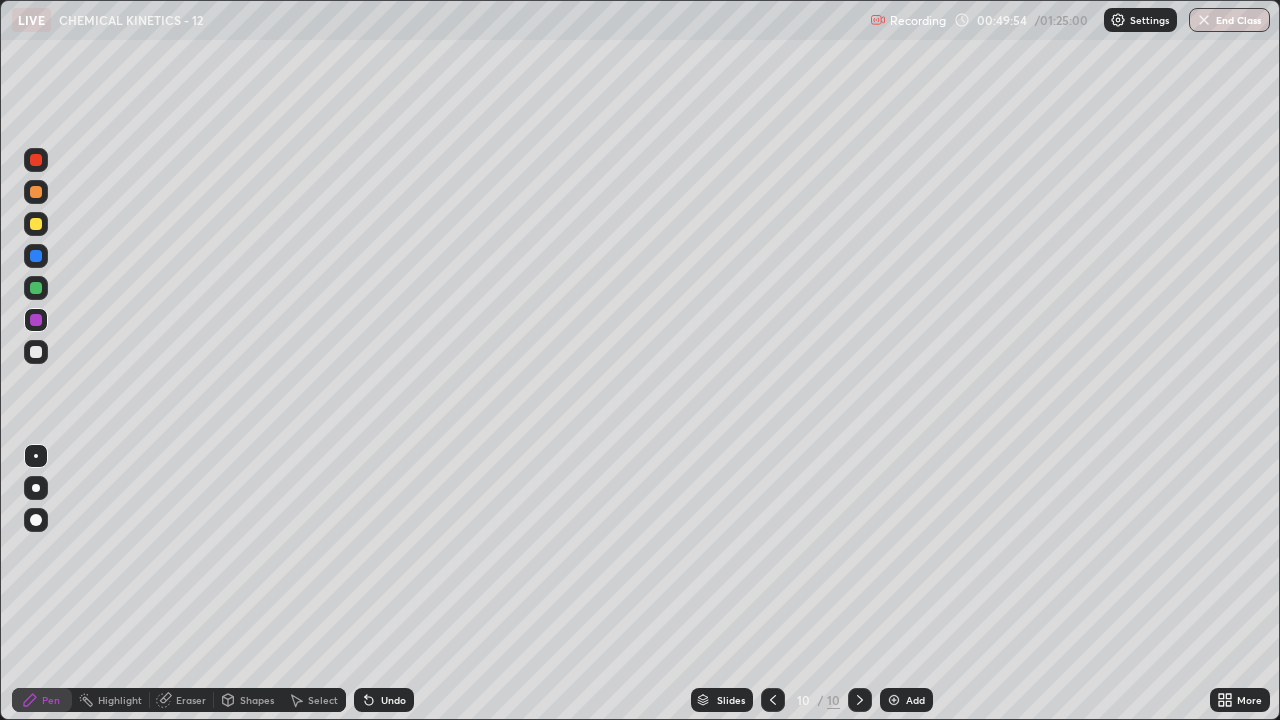 click at bounding box center (36, 352) 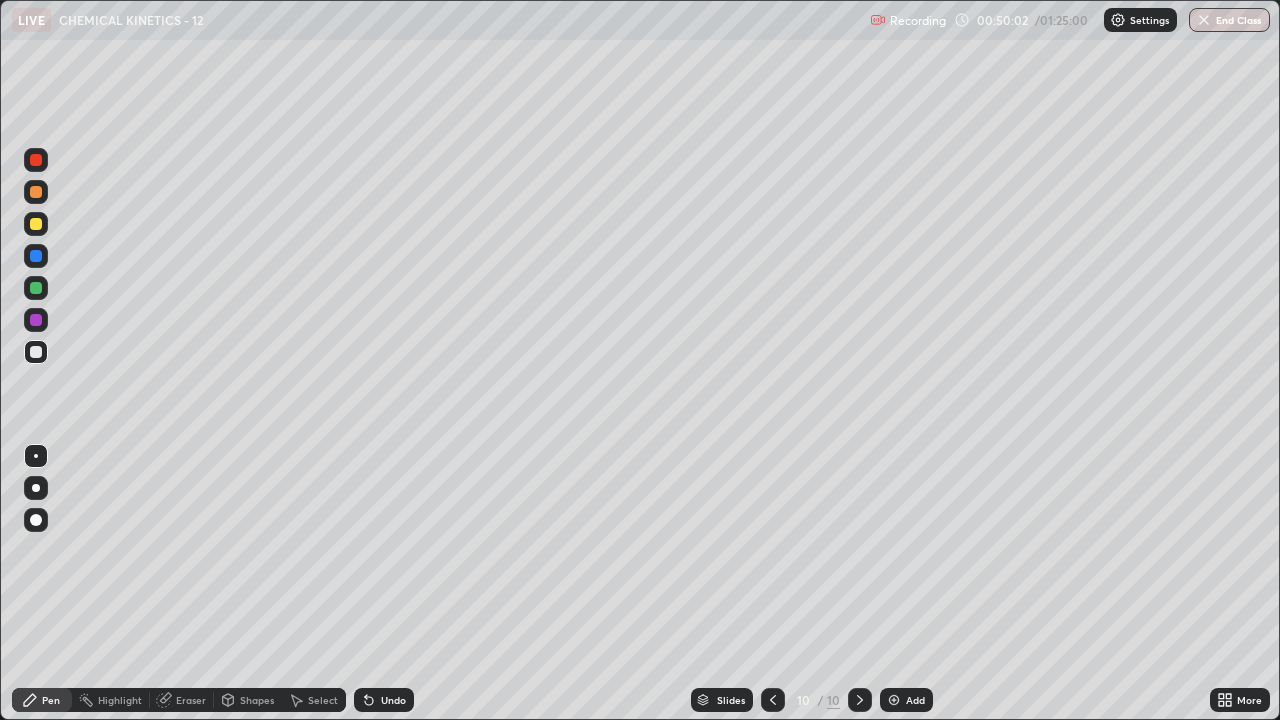 click on "Undo" at bounding box center [393, 700] 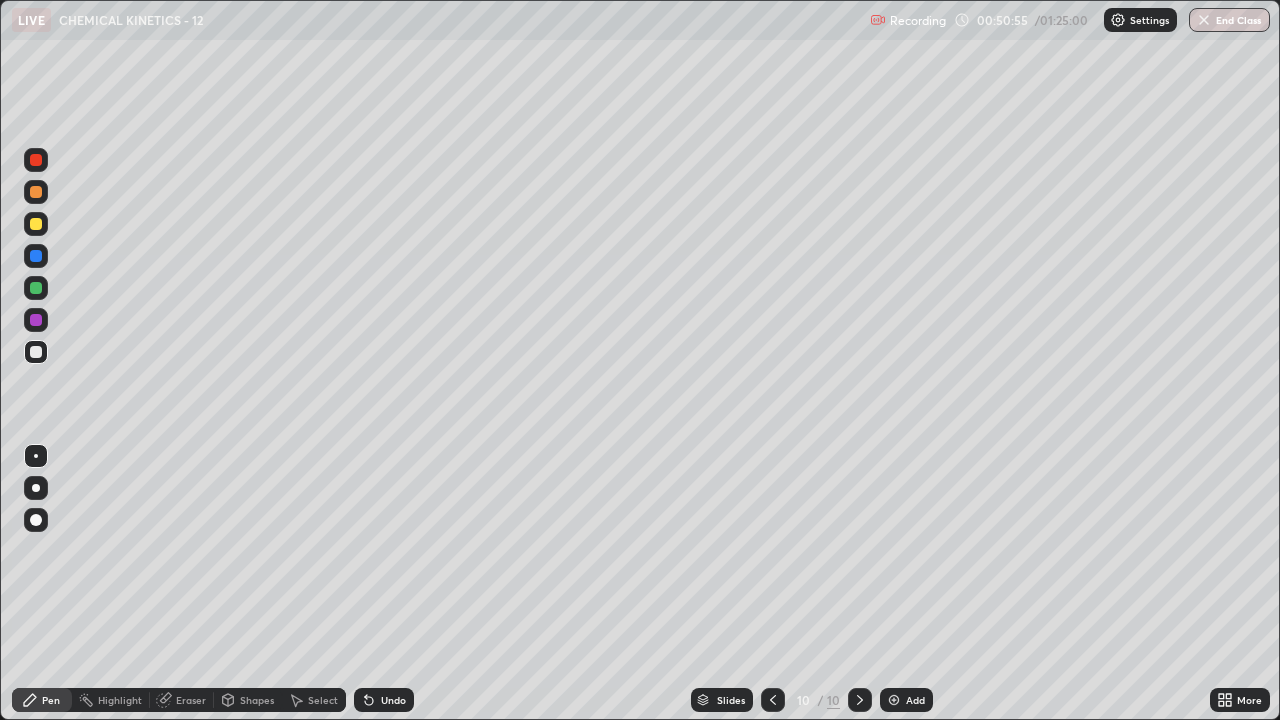 click on "Add" at bounding box center (906, 700) 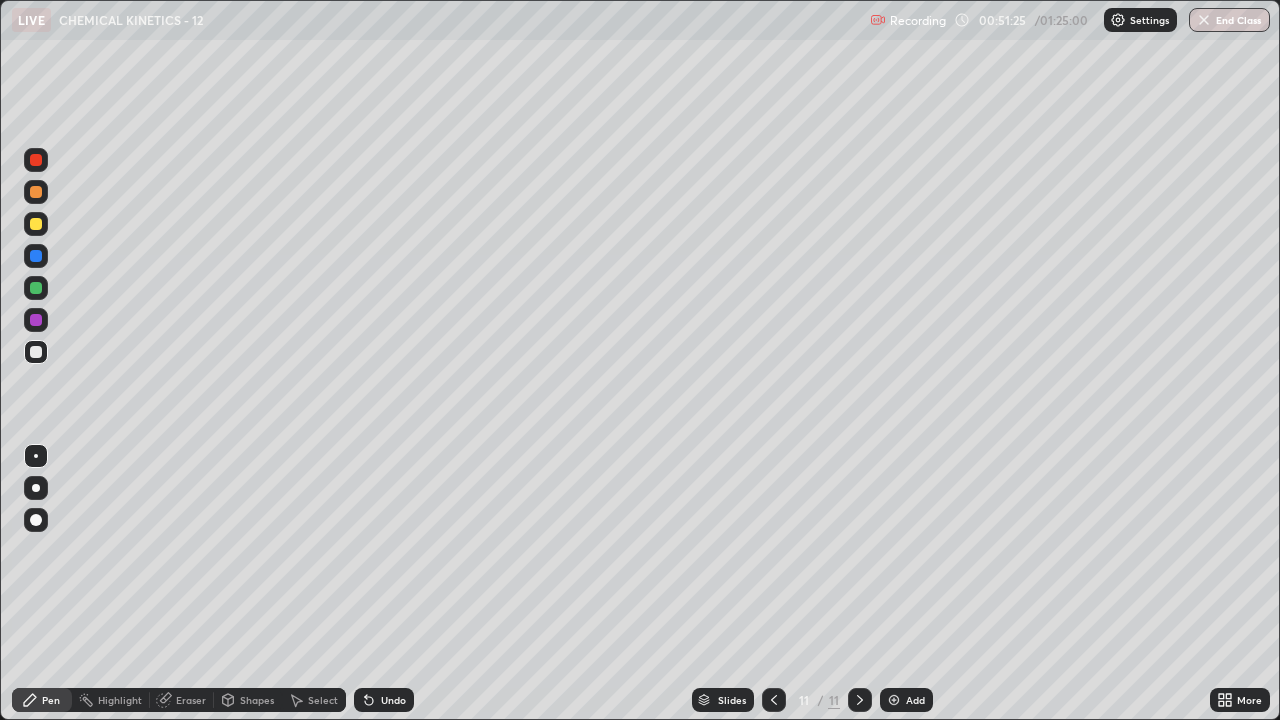 click at bounding box center (36, 288) 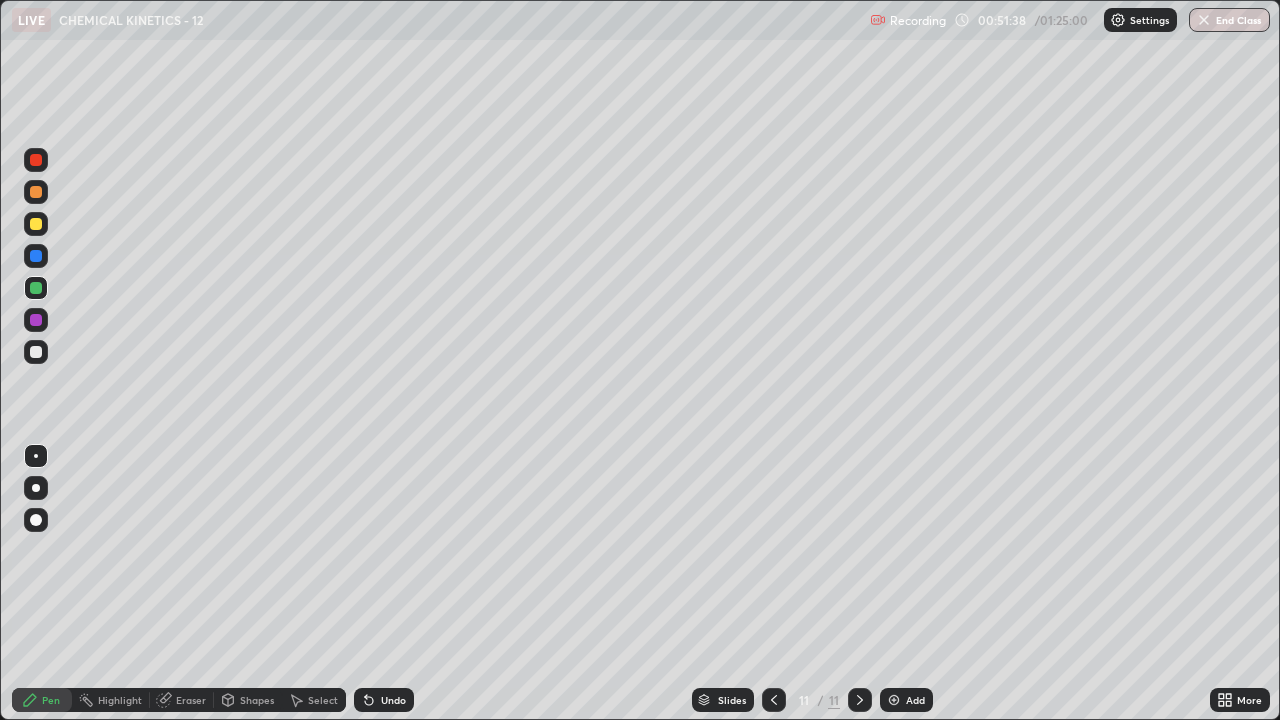 click at bounding box center [36, 352] 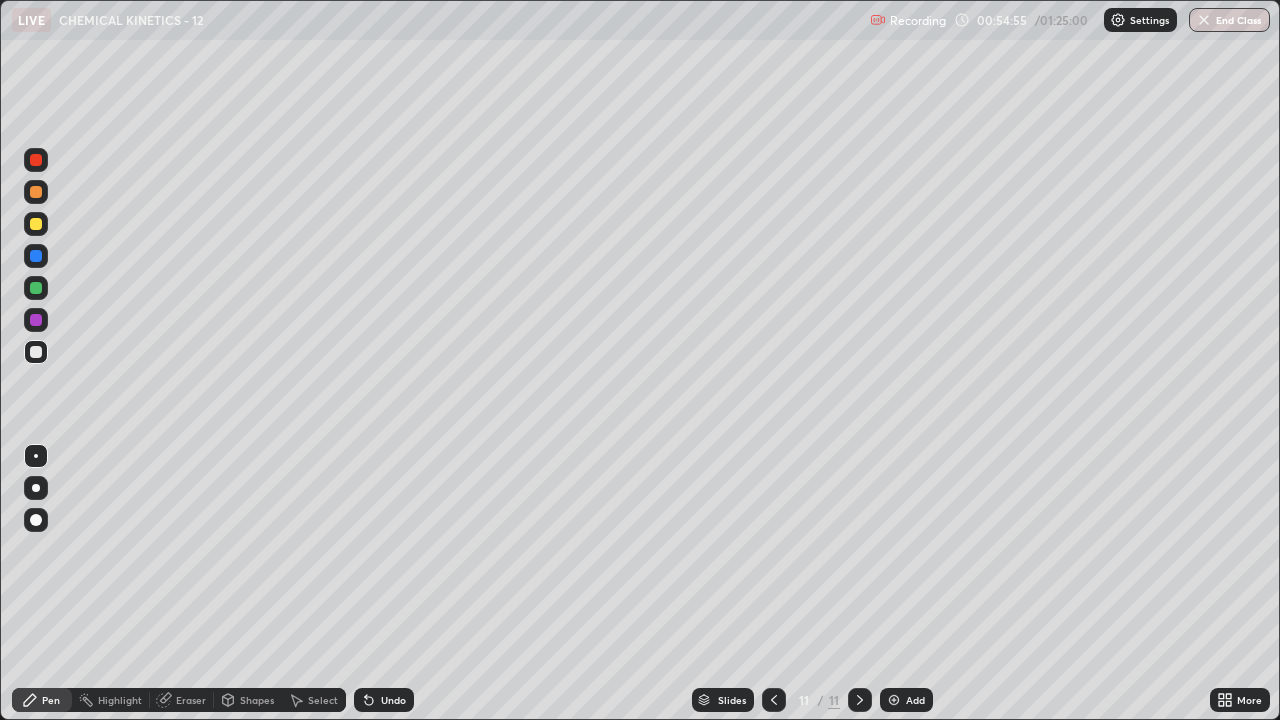 click on "Undo" at bounding box center (393, 700) 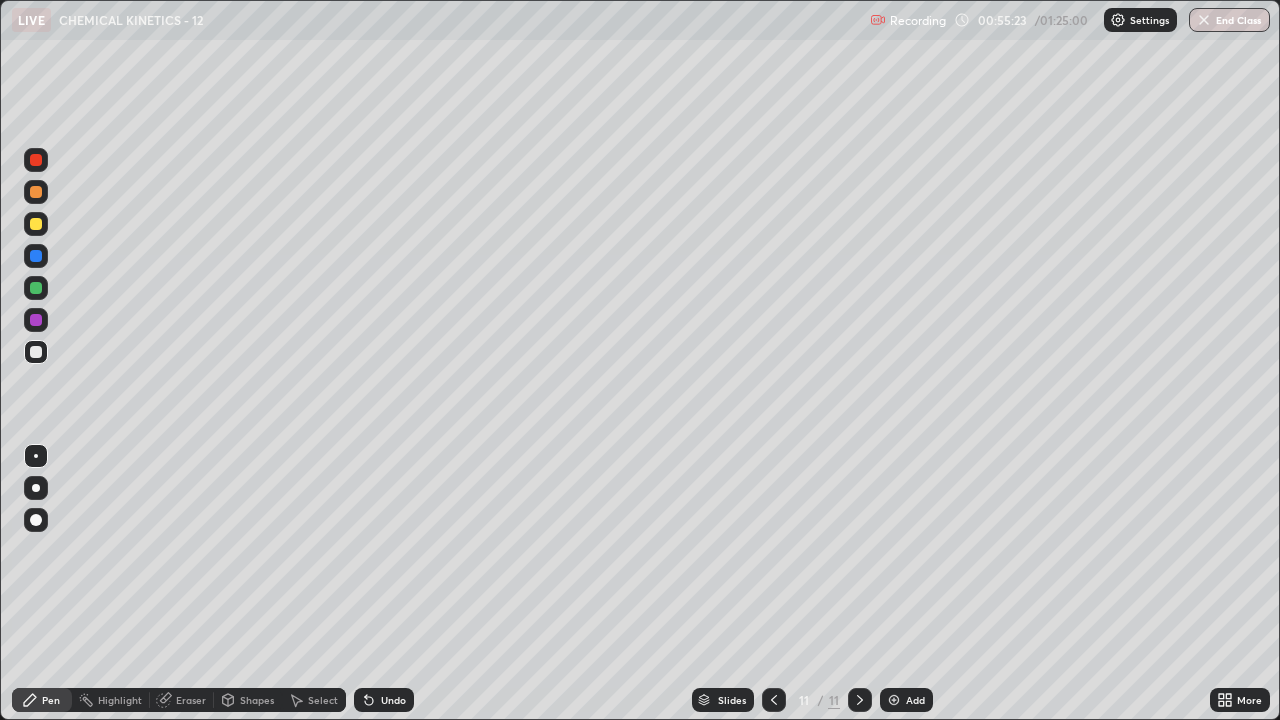 click on "Undo" at bounding box center (393, 700) 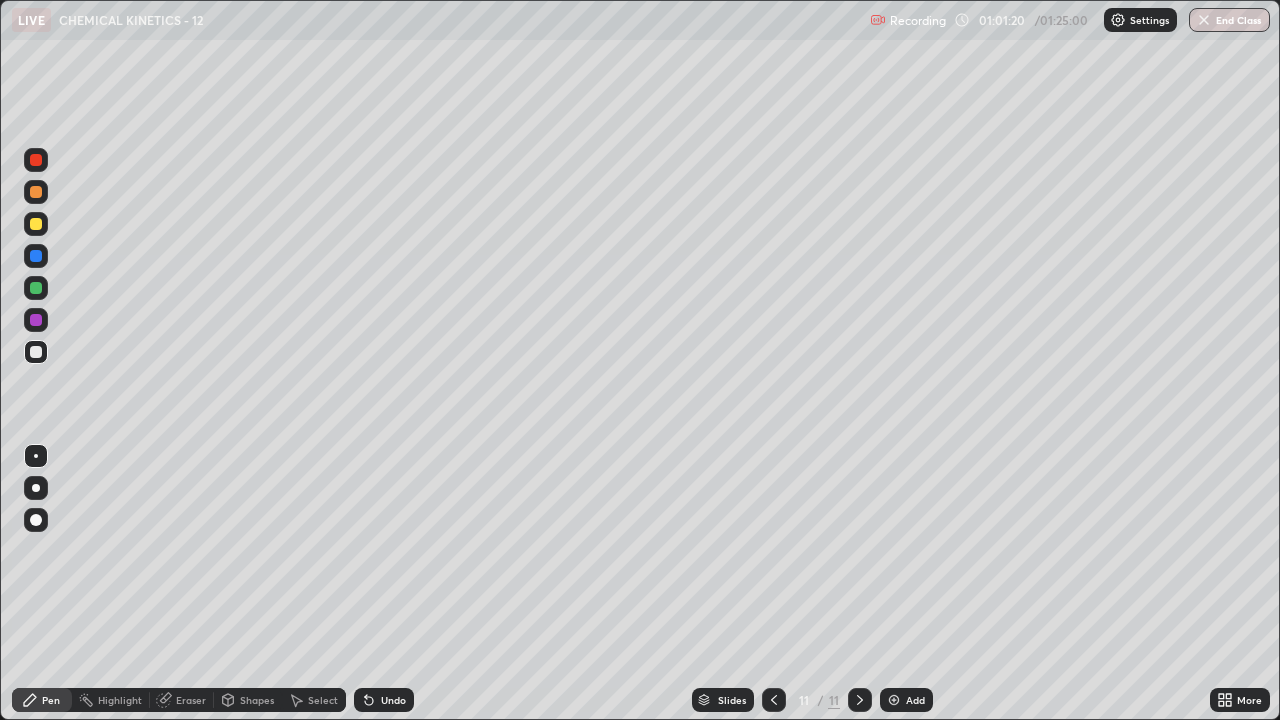 click at bounding box center [894, 700] 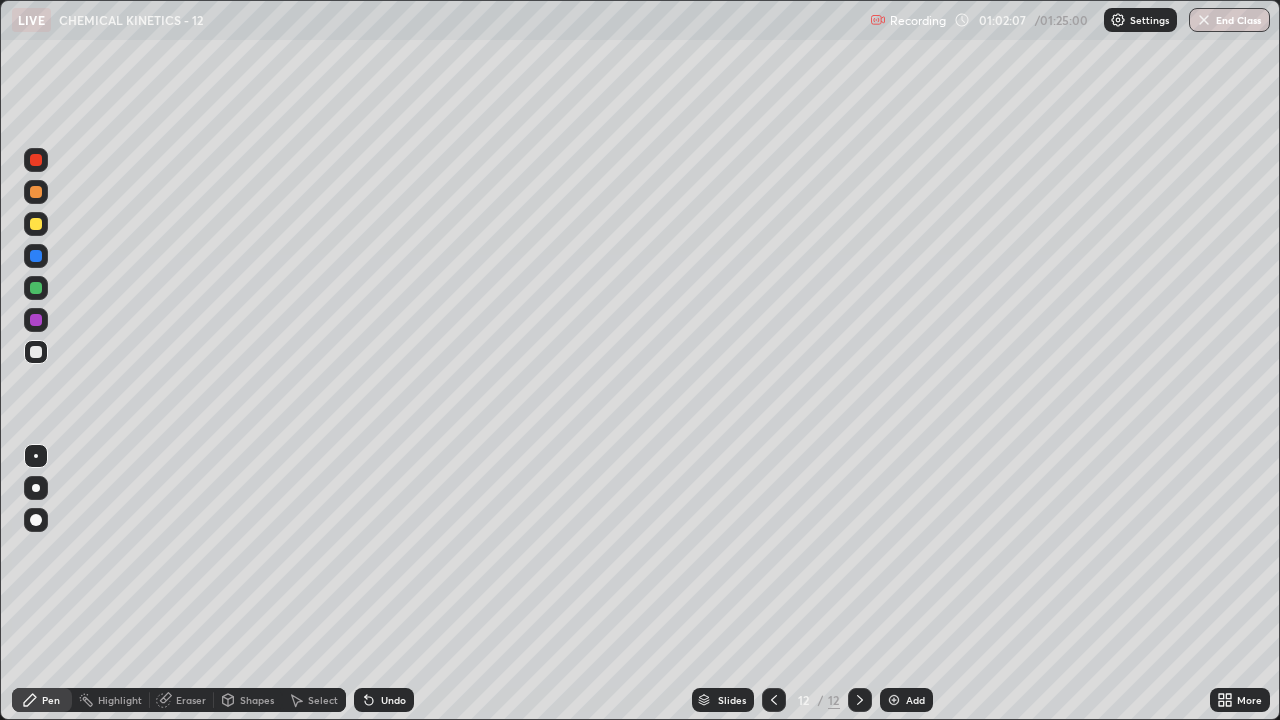 click at bounding box center (36, 320) 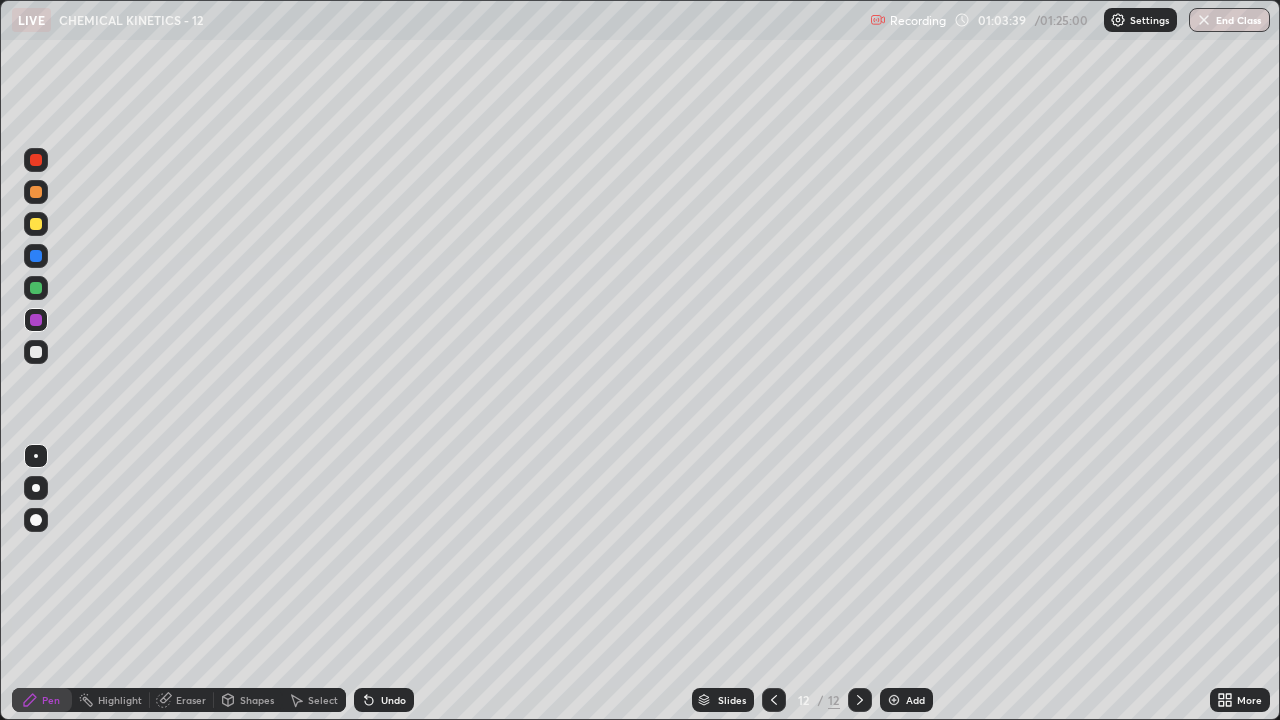click on "Undo" at bounding box center (393, 700) 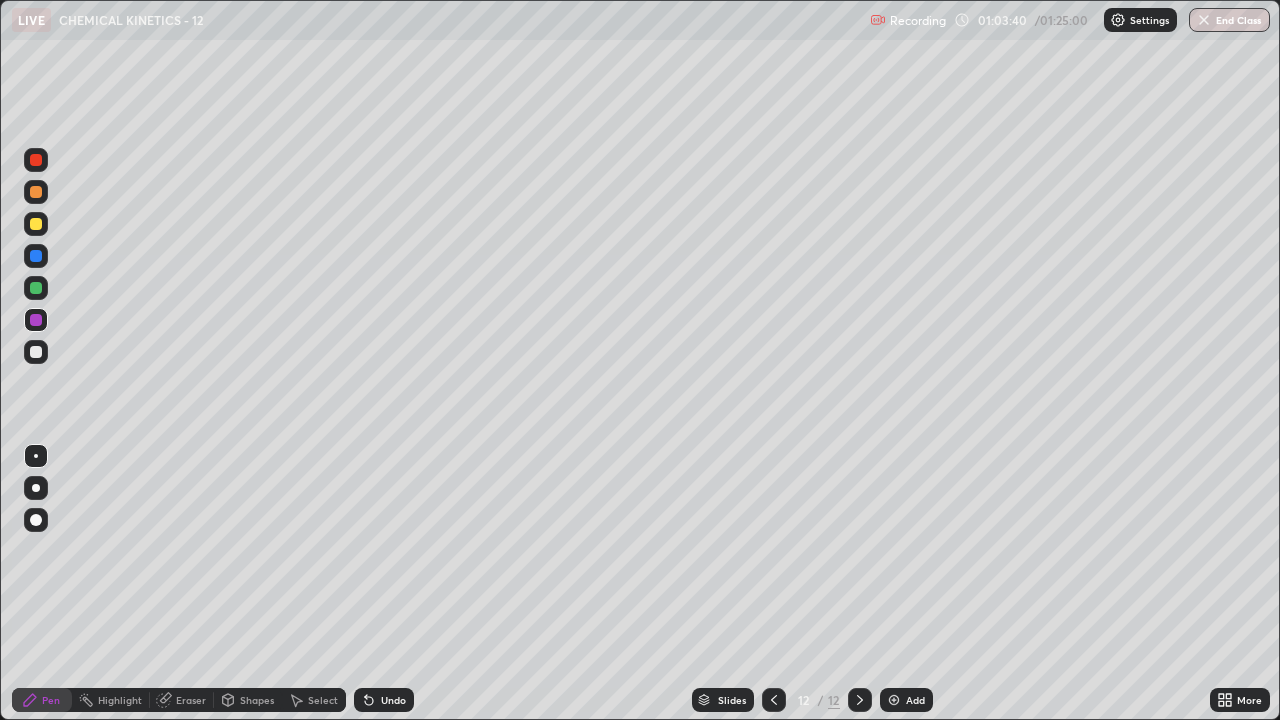 click on "Undo" at bounding box center [393, 700] 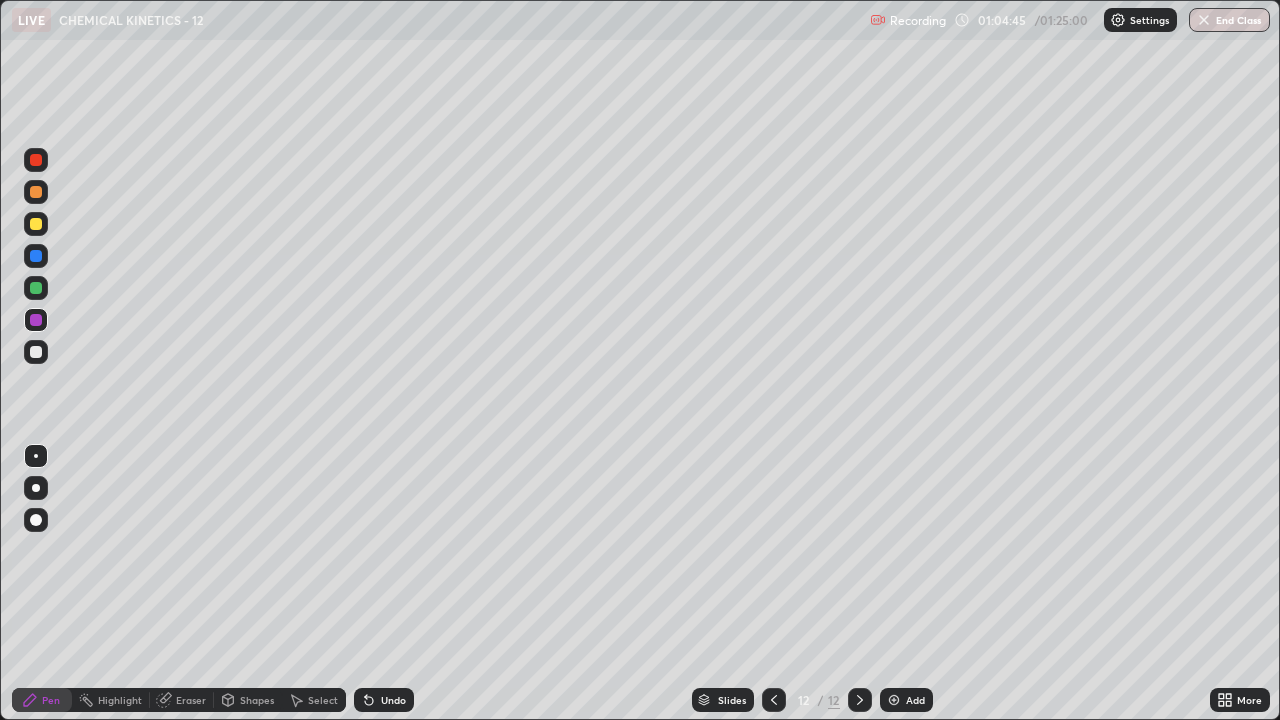 click at bounding box center (36, 352) 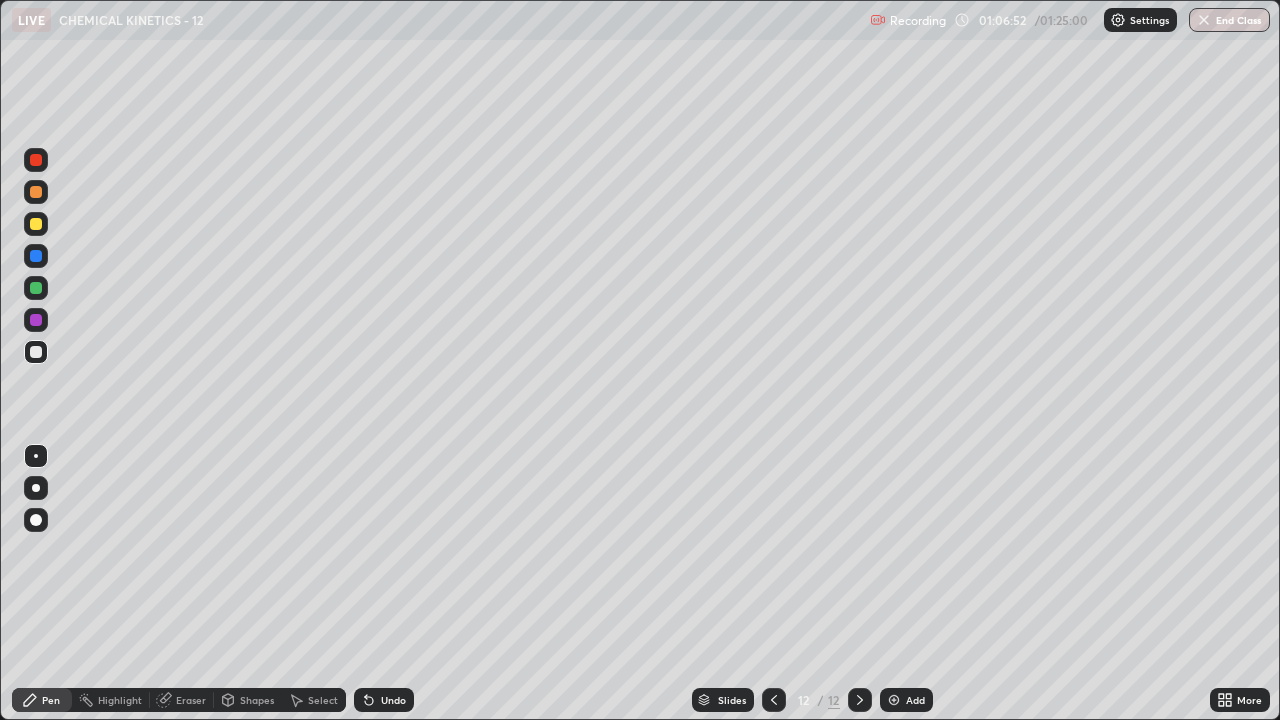 click at bounding box center [36, 352] 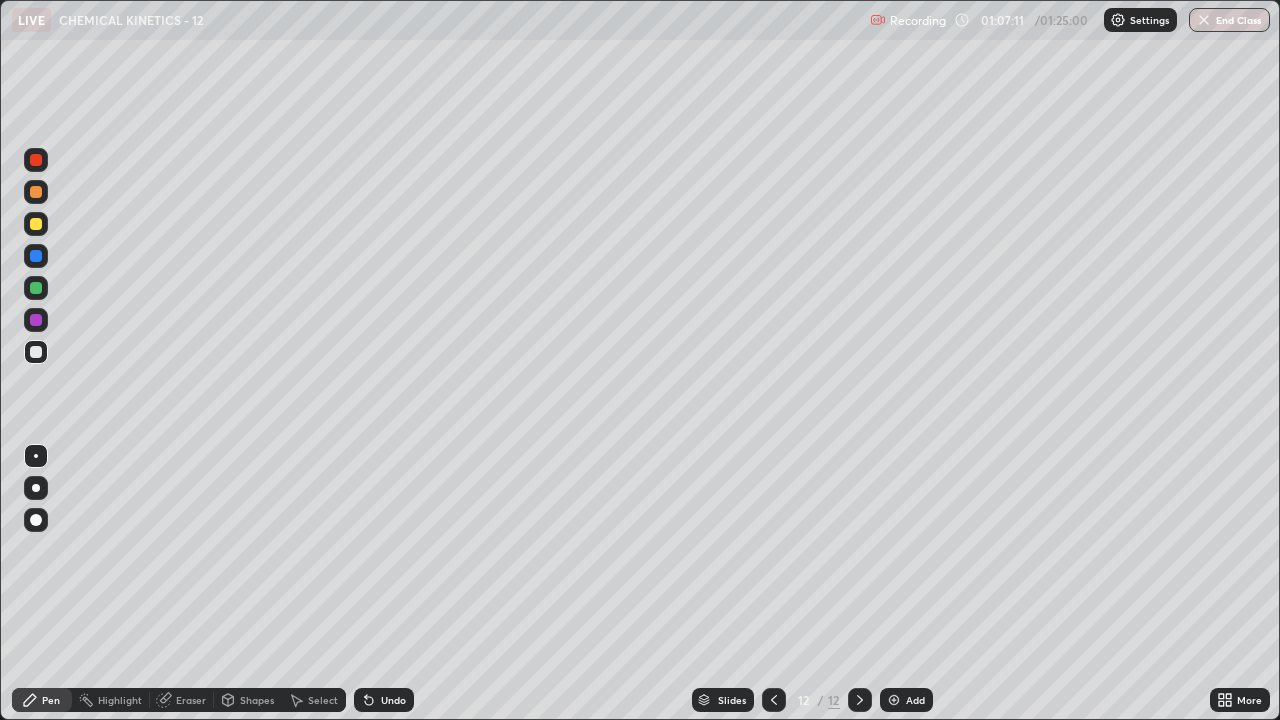 click on "Undo" at bounding box center (393, 700) 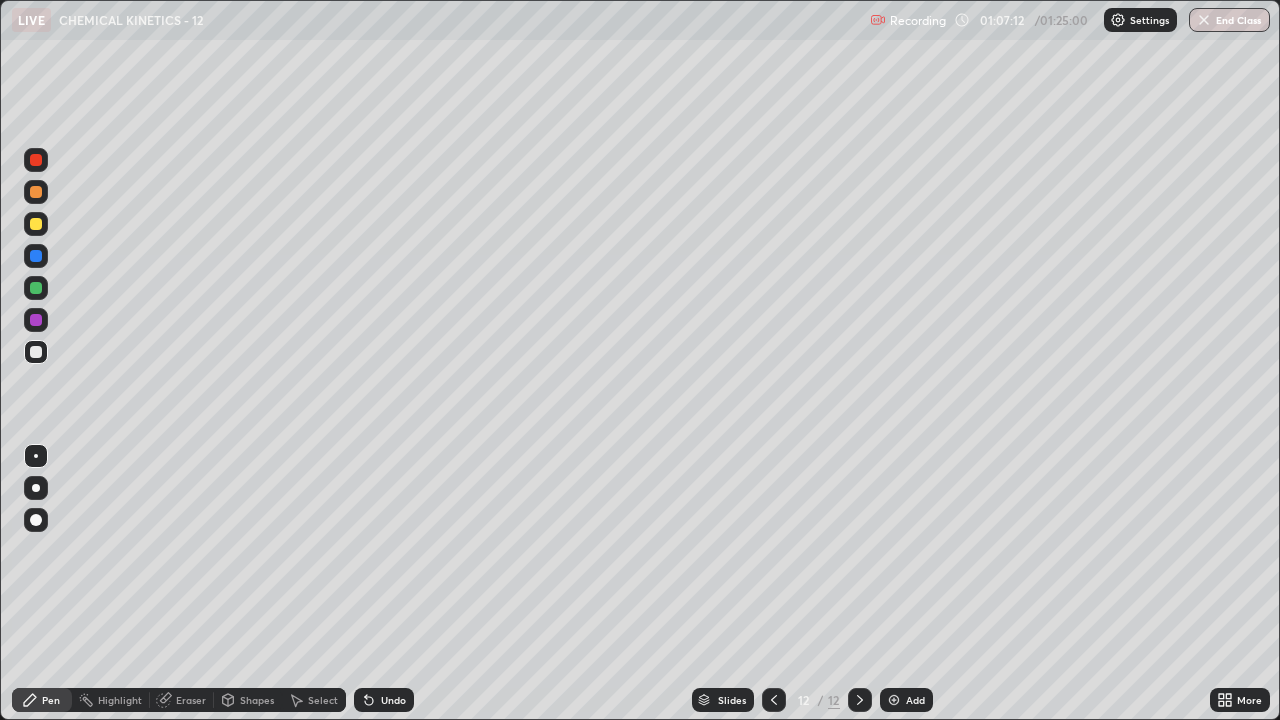 click on "Undo" at bounding box center [384, 700] 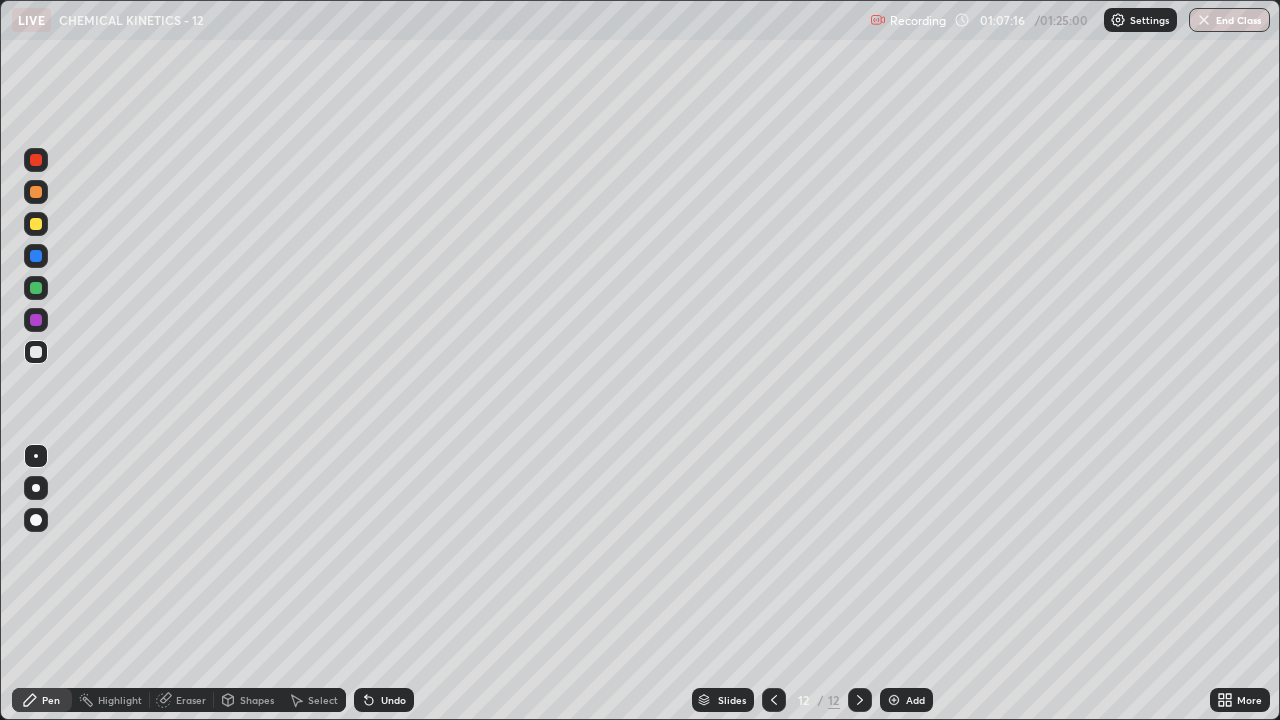 click on "Eraser" at bounding box center (191, 700) 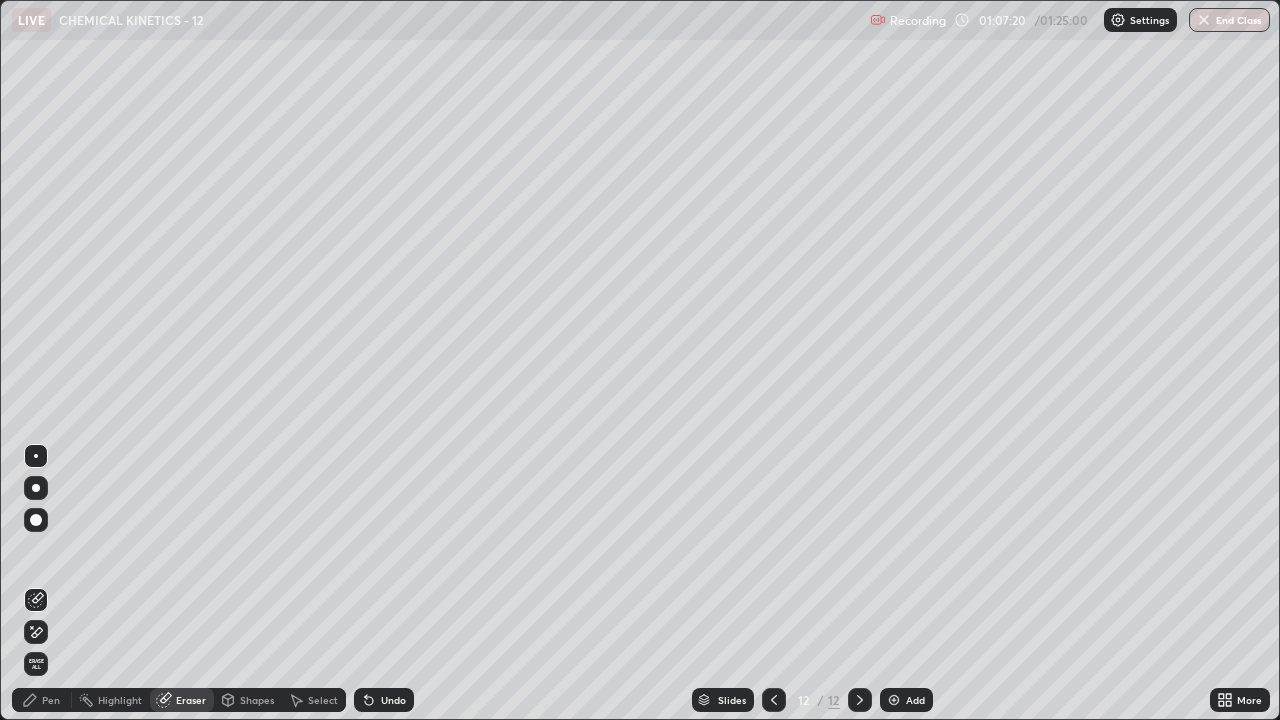 click on "Pen" at bounding box center [51, 700] 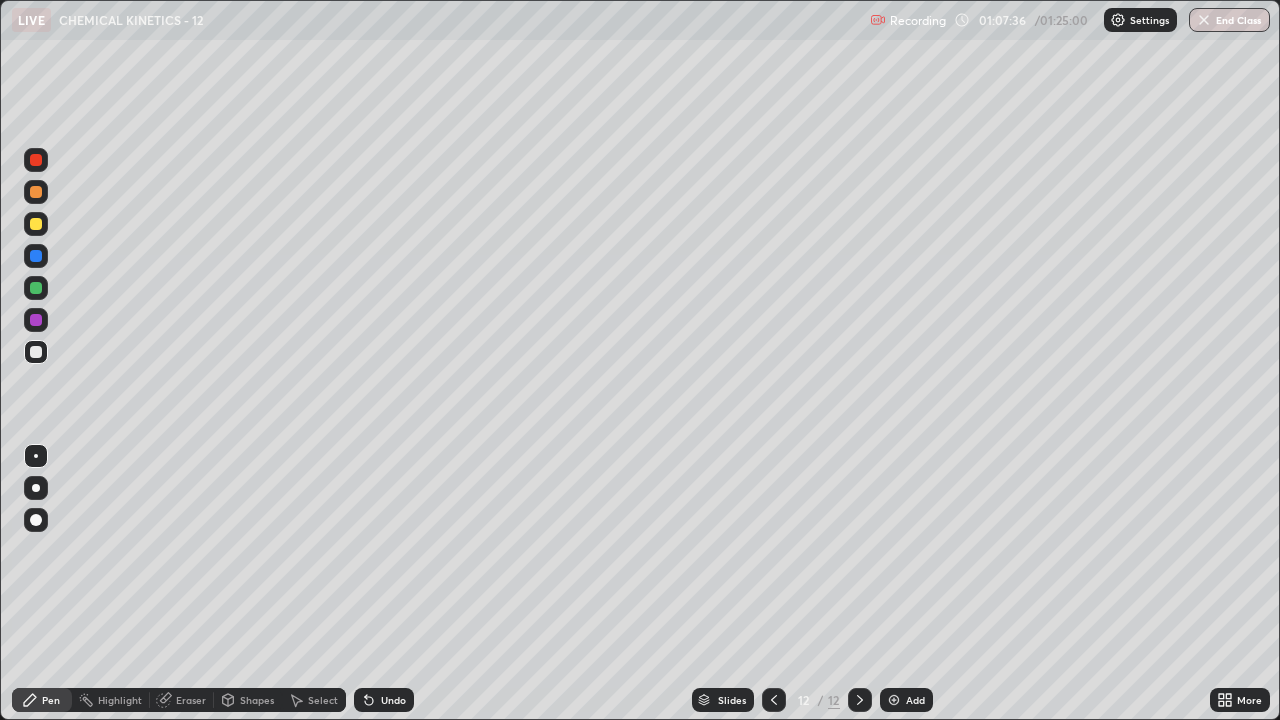 click at bounding box center [894, 700] 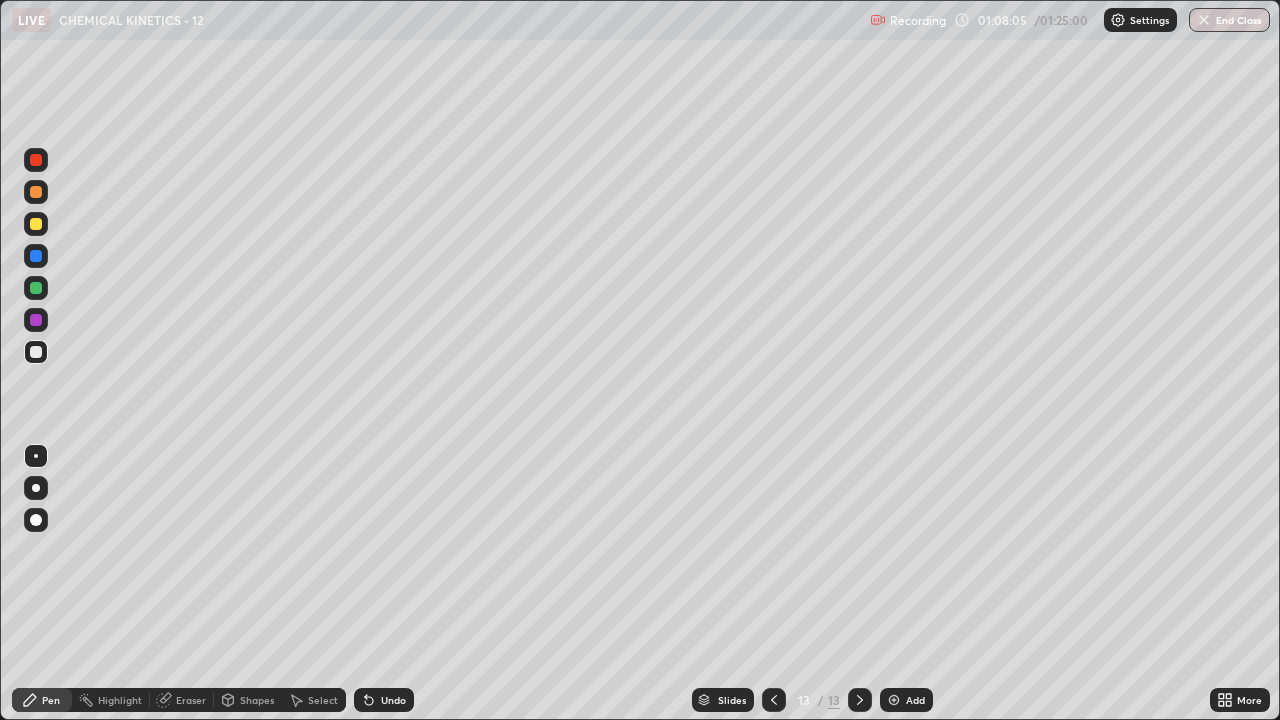 click at bounding box center (36, 288) 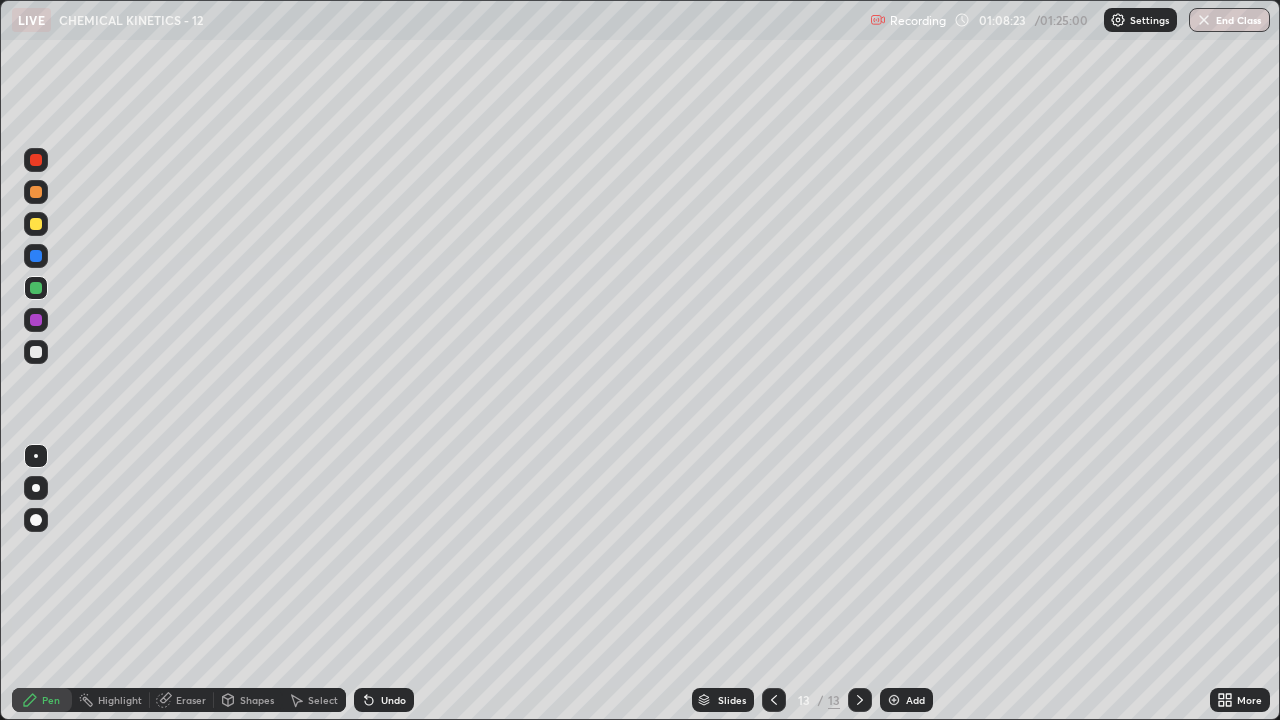 click at bounding box center (36, 352) 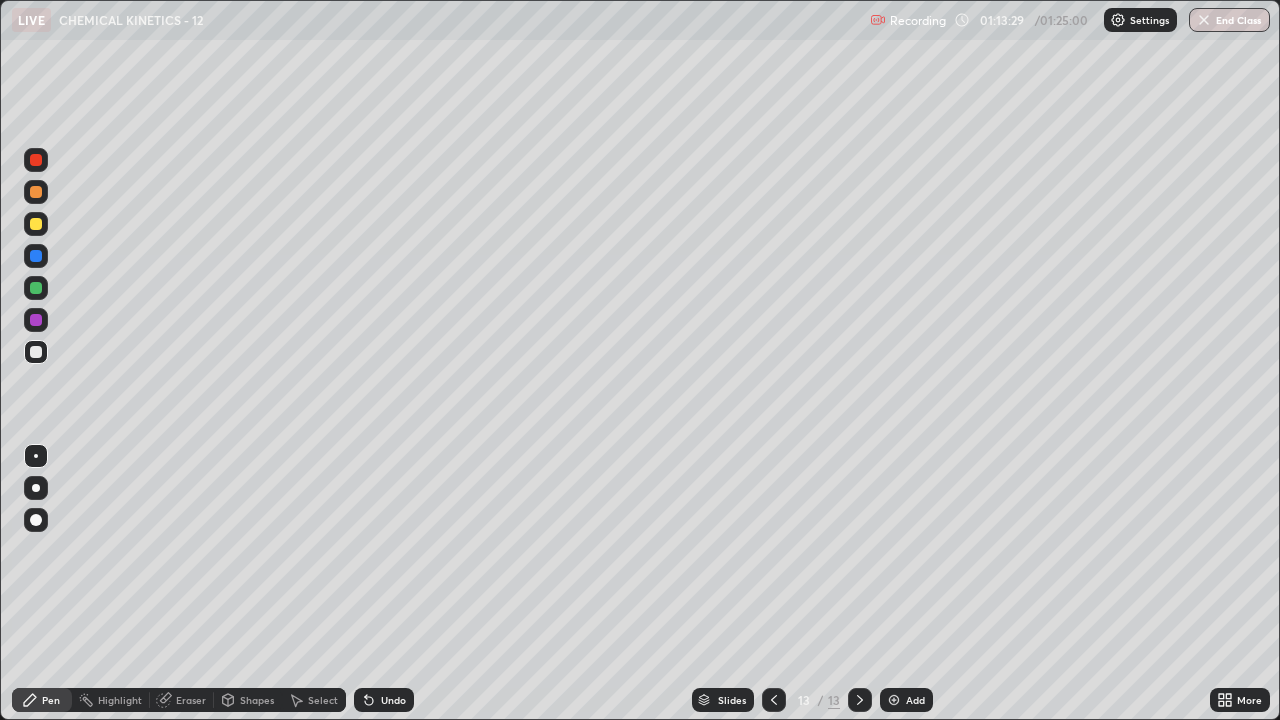 click 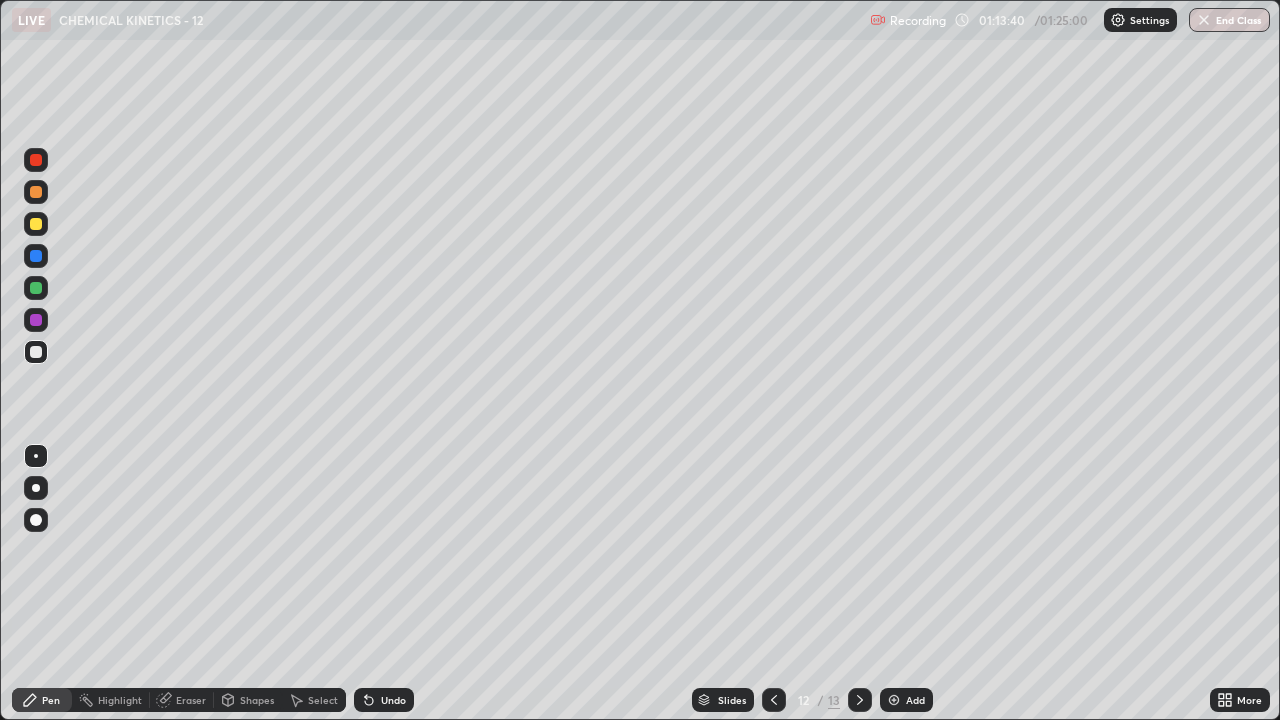 click on "Undo" at bounding box center (384, 700) 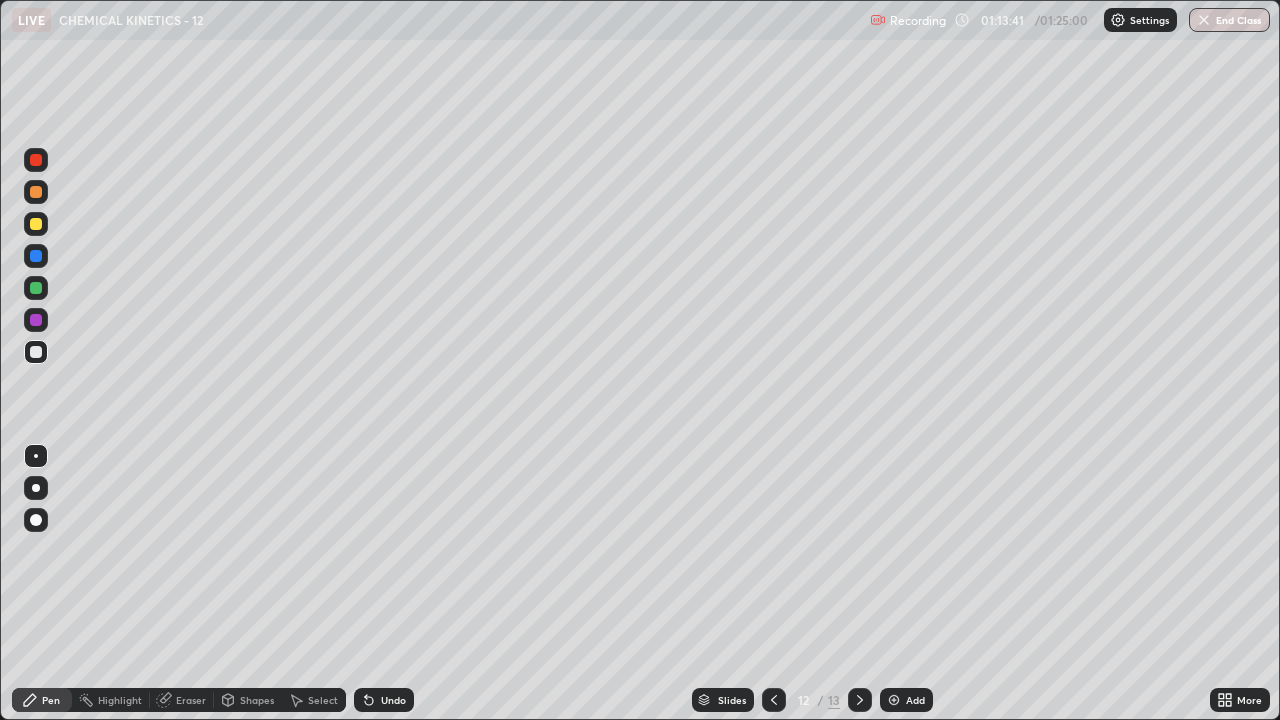 click on "Undo" at bounding box center [393, 700] 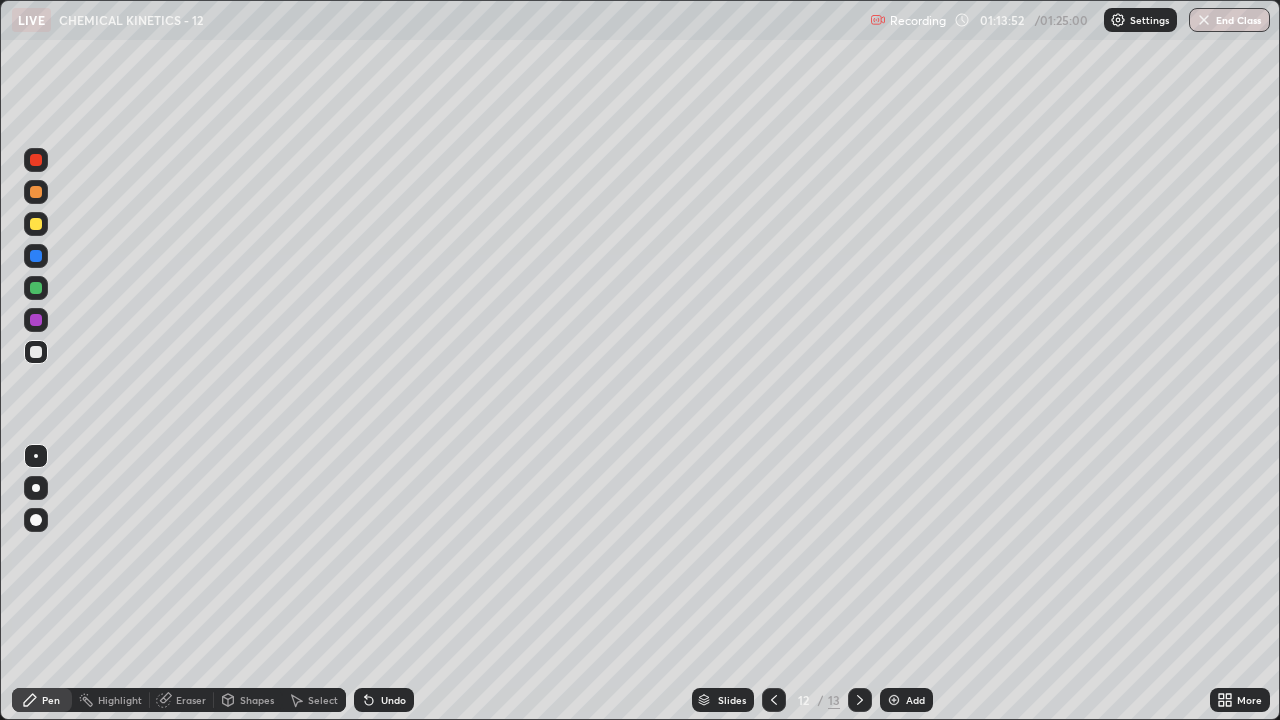 click 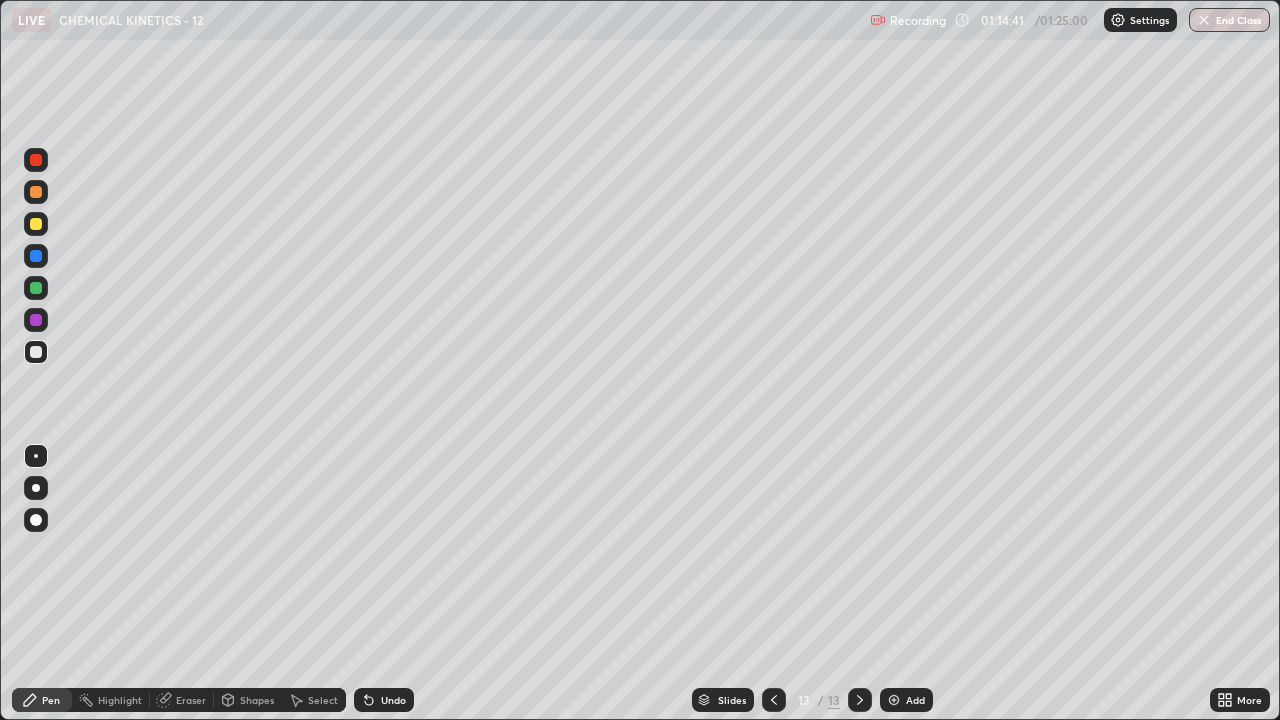 click 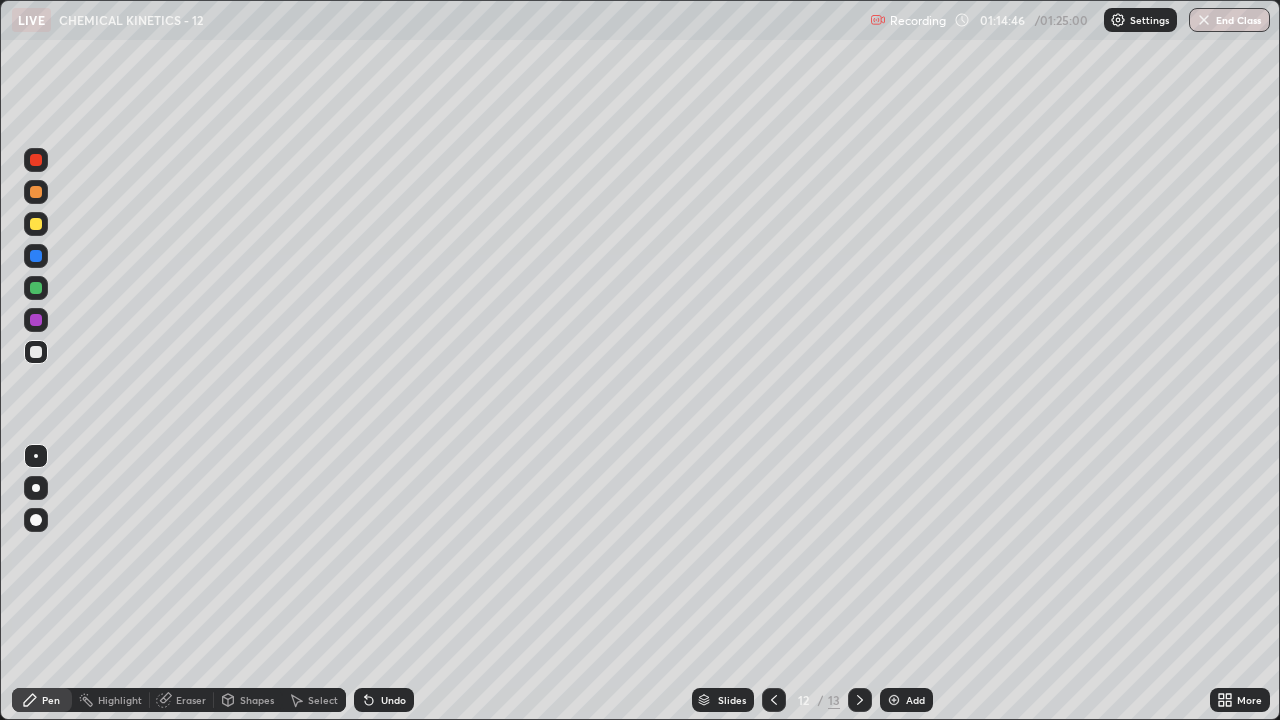 click 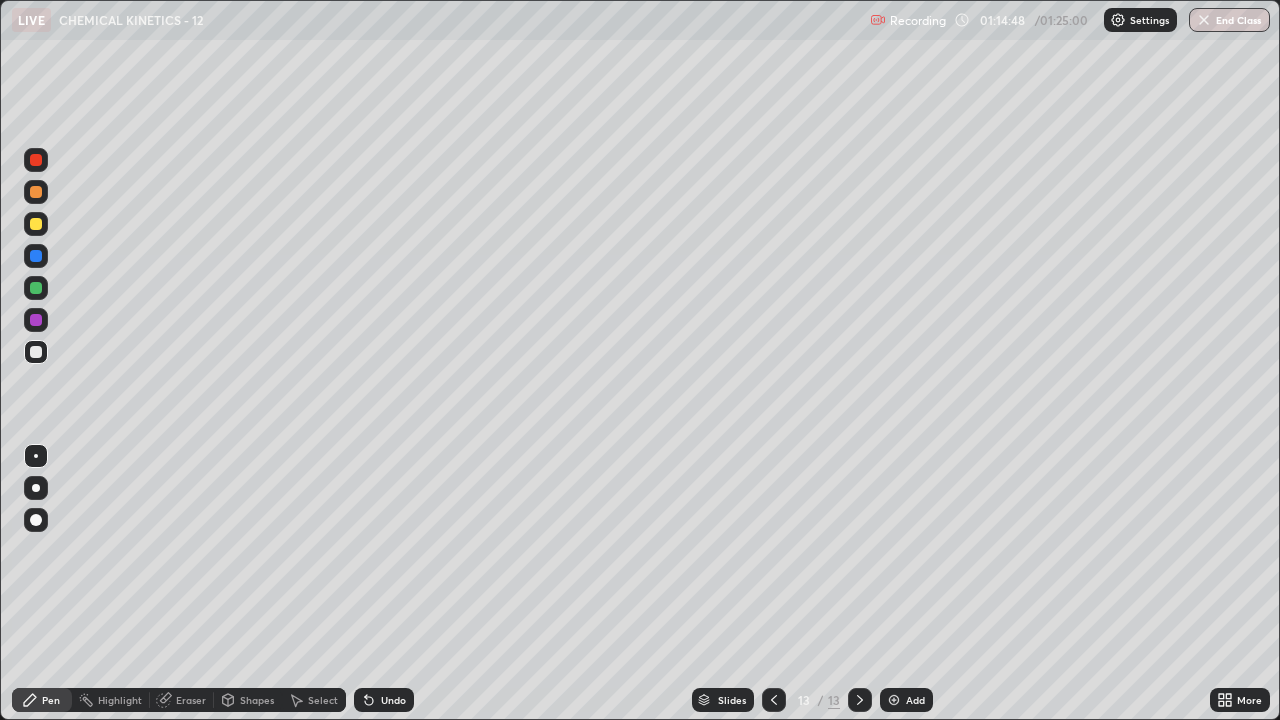 click at bounding box center (36, 224) 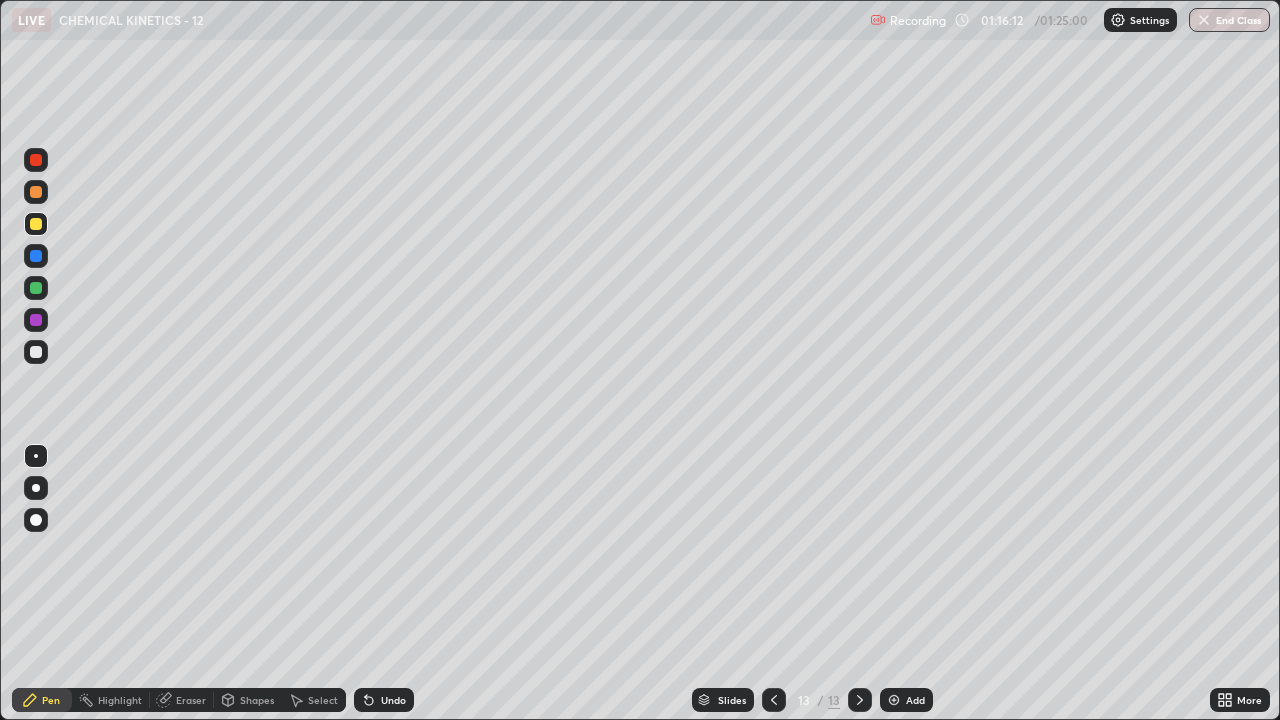click at bounding box center [36, 352] 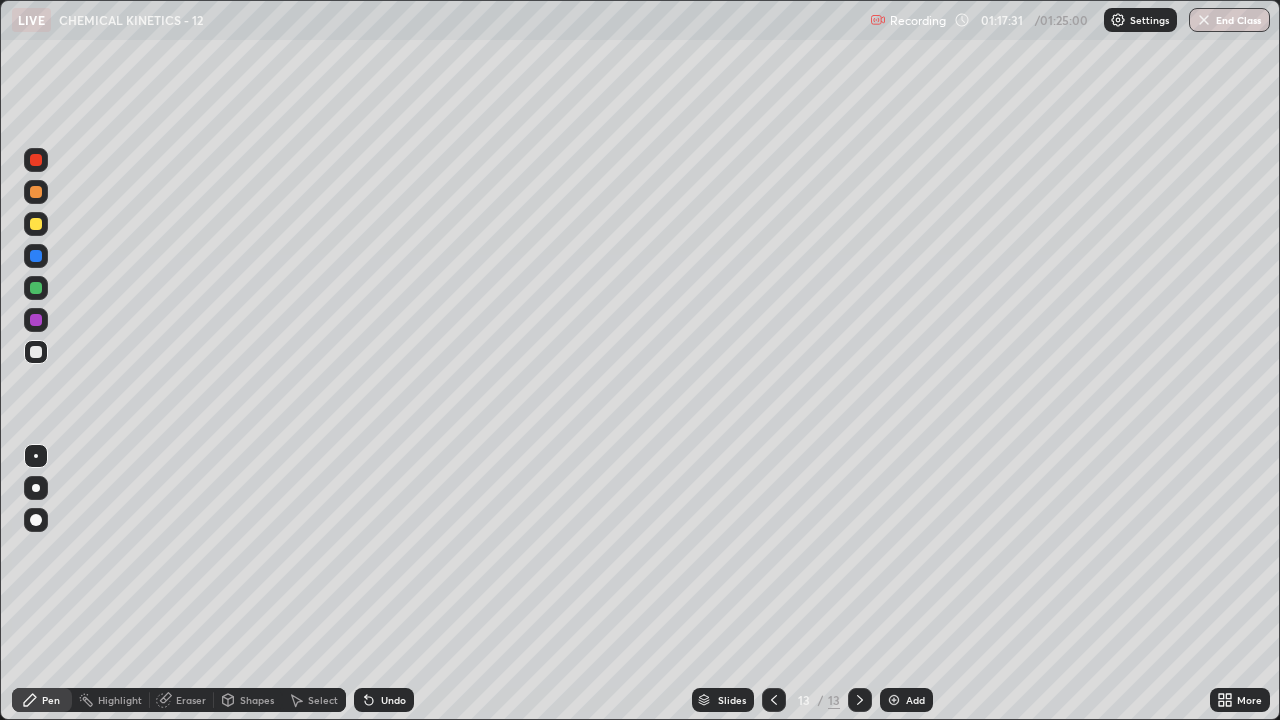 click on "Add" at bounding box center [906, 700] 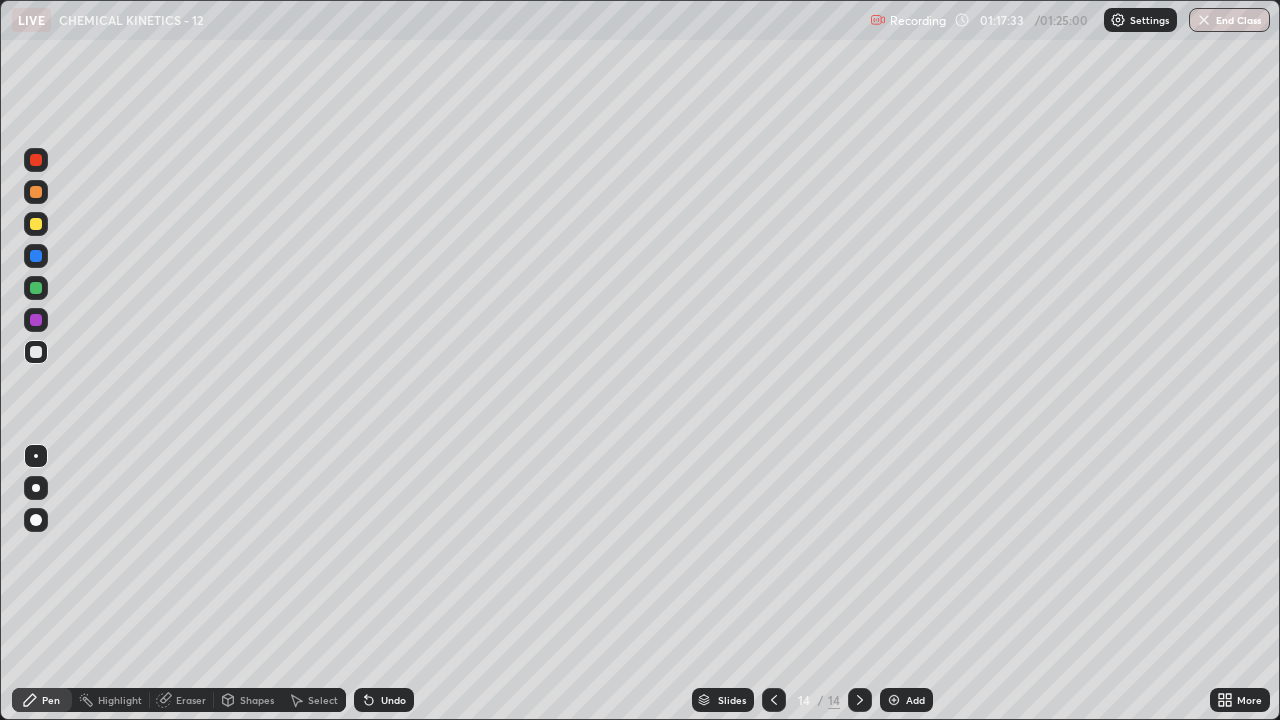 click at bounding box center (36, 288) 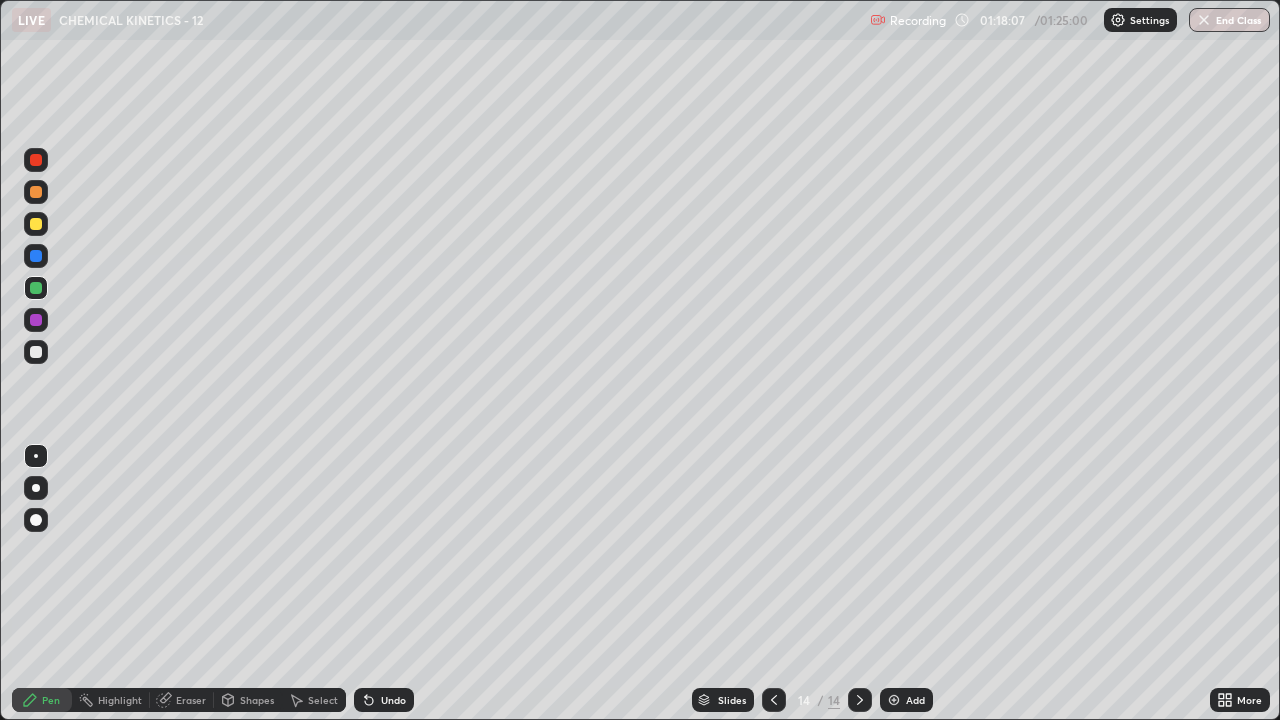 click 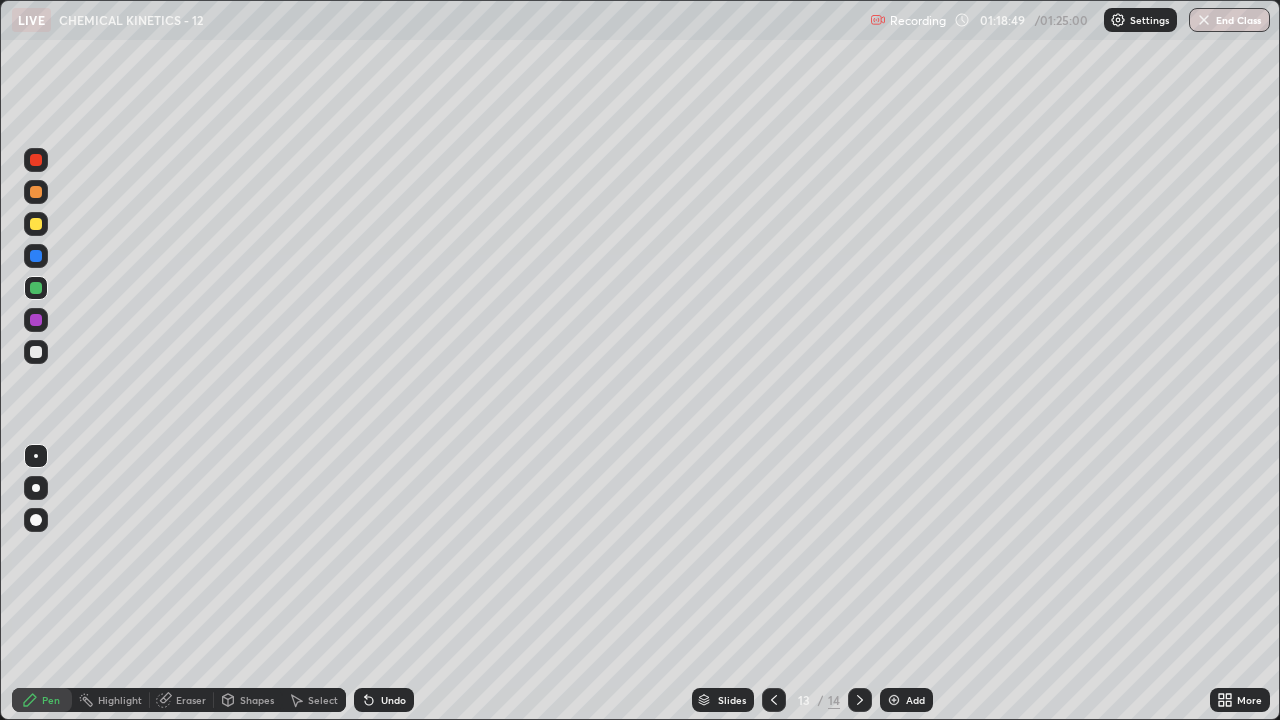 click 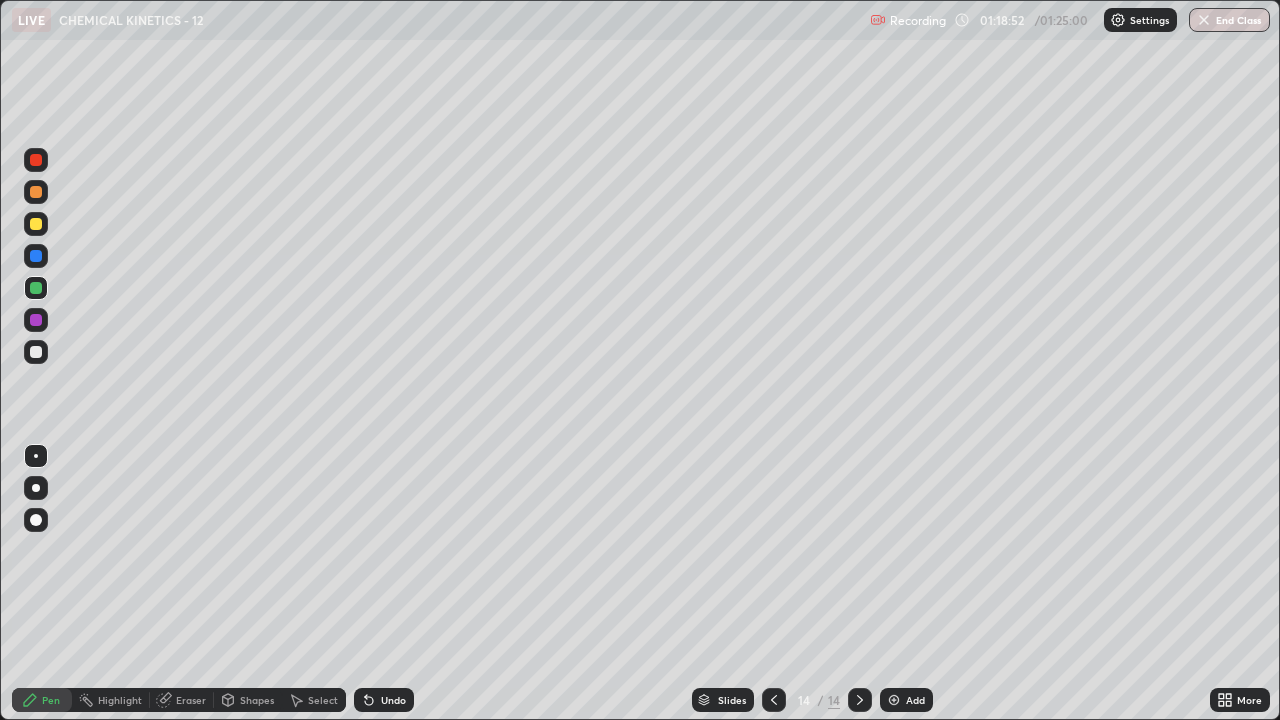 click at bounding box center (36, 352) 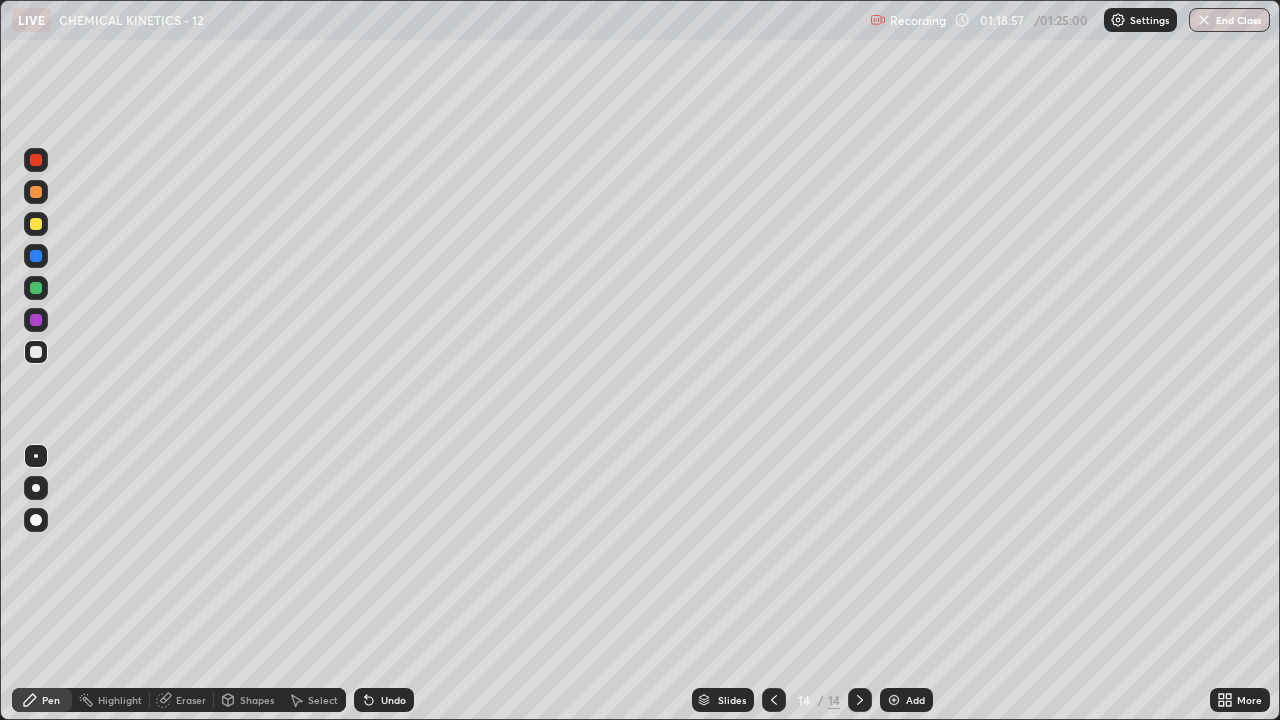 click 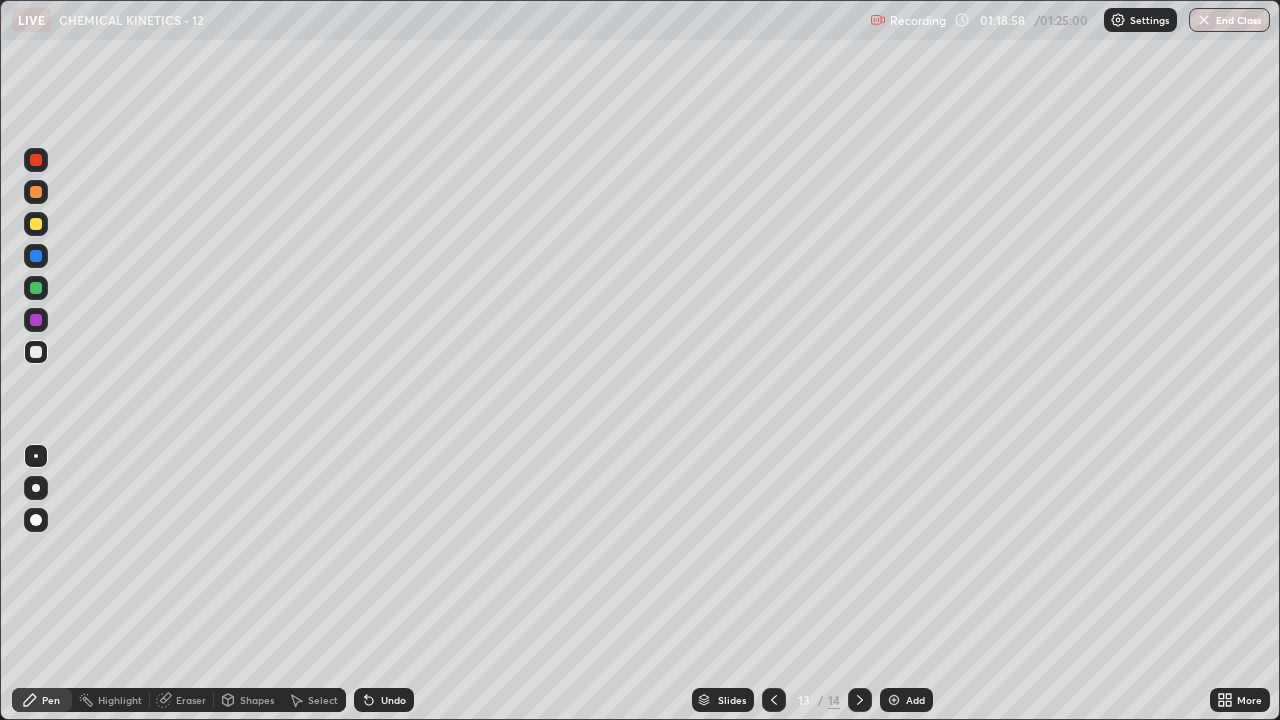 click 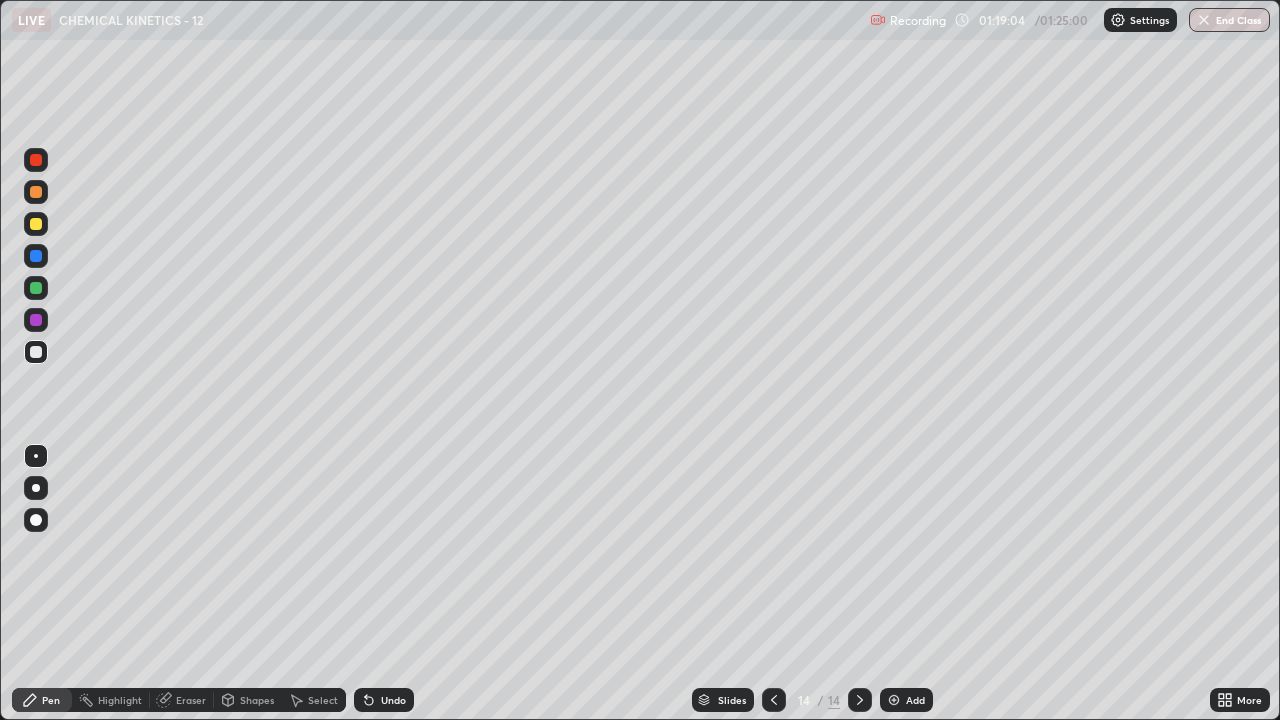 click on "Undo" at bounding box center [393, 700] 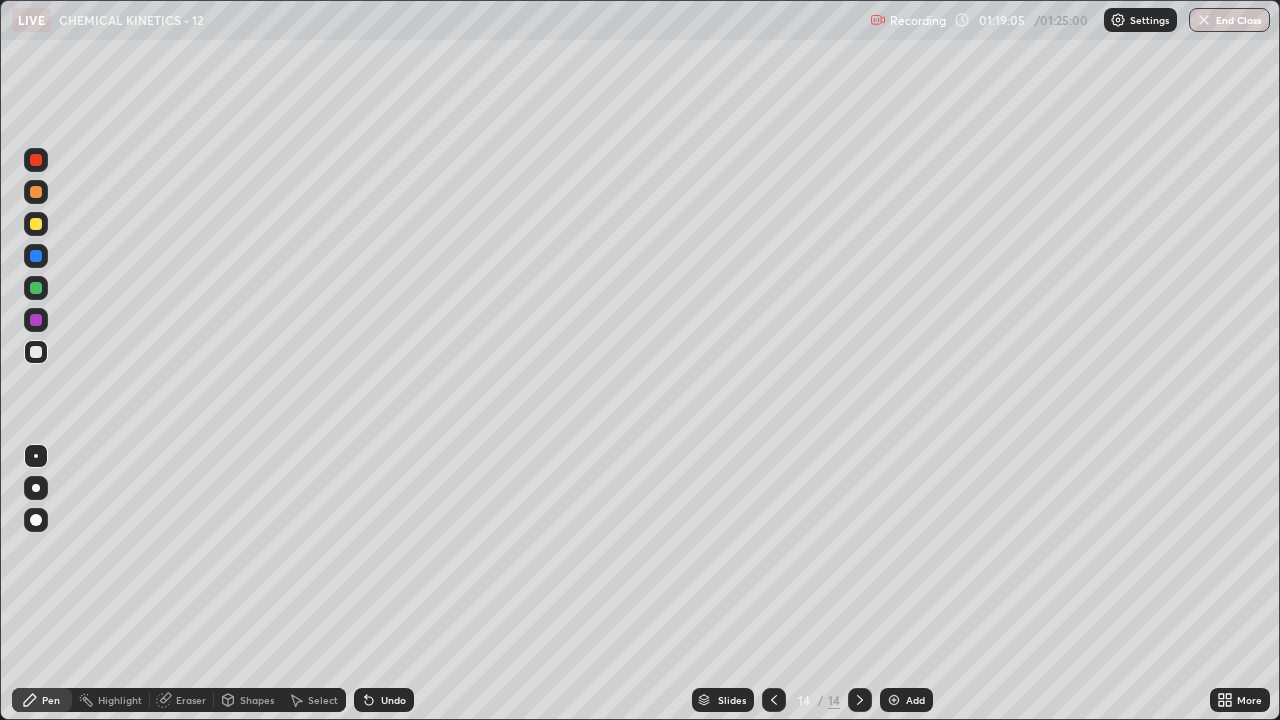 click on "Undo" at bounding box center [393, 700] 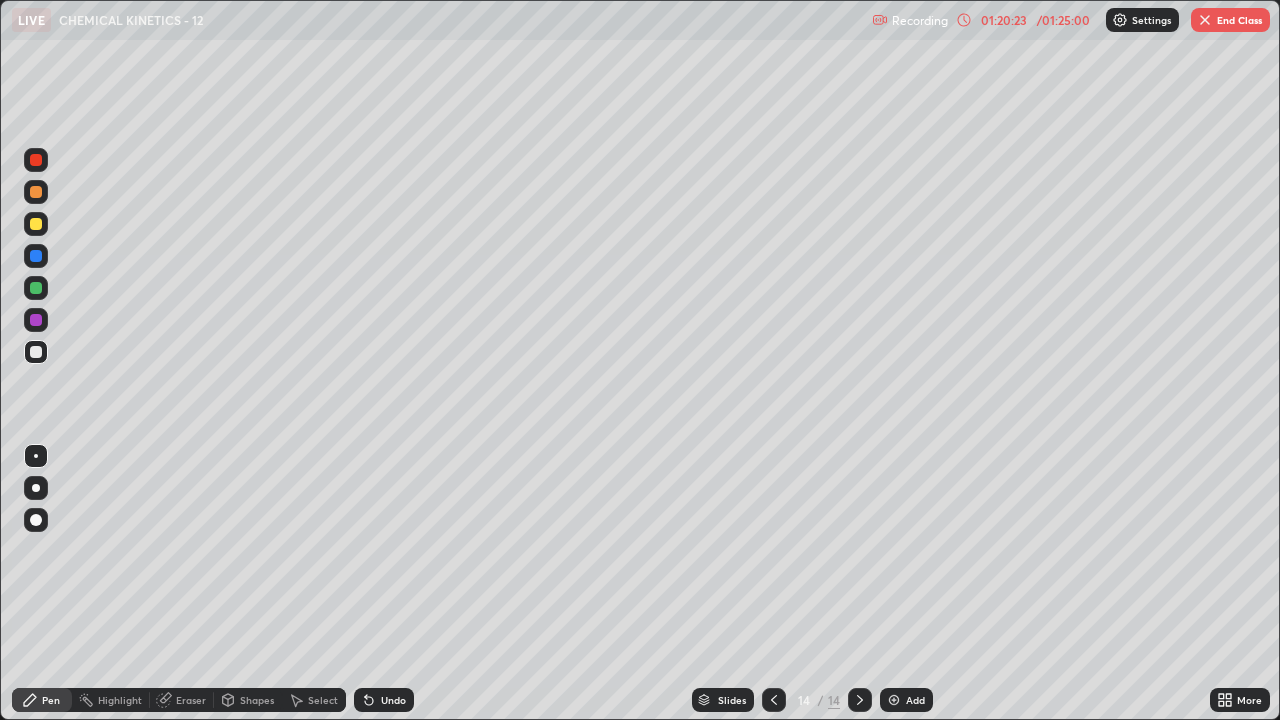 click on "/  01:25:00" at bounding box center (1063, 20) 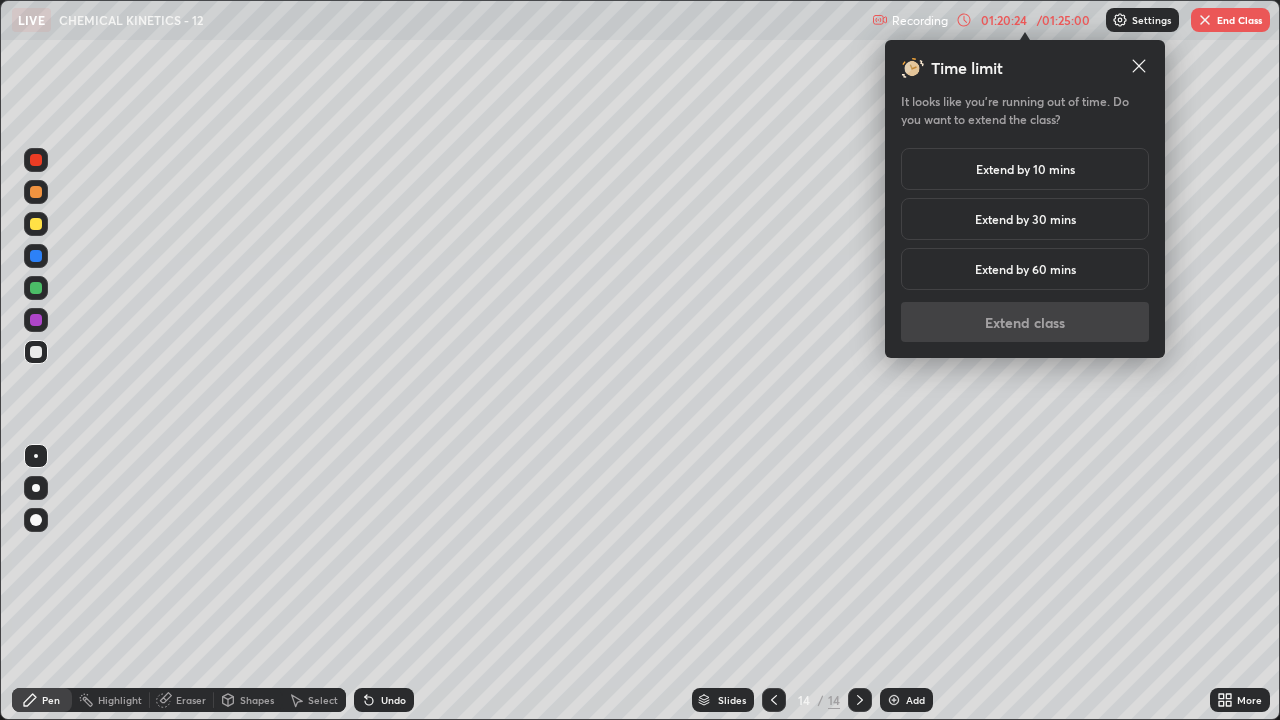 click on "Extend by 10 mins" at bounding box center (1025, 169) 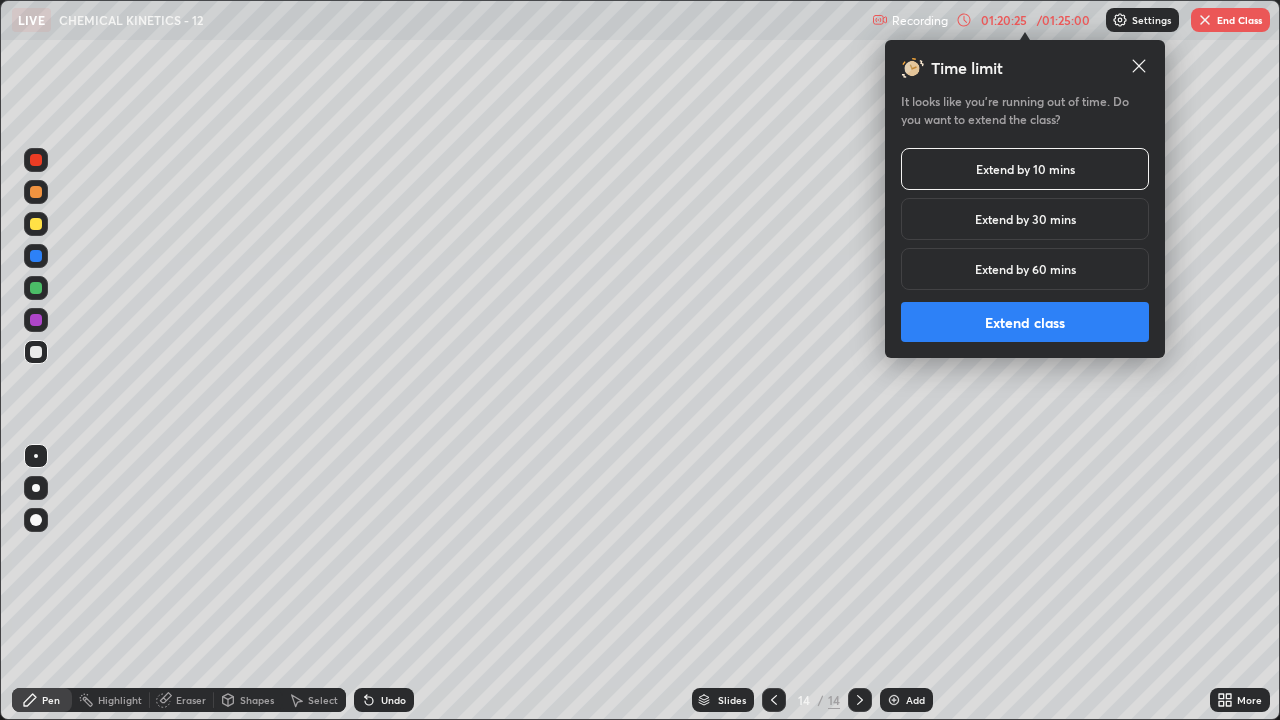 click on "Extend class" at bounding box center (1025, 322) 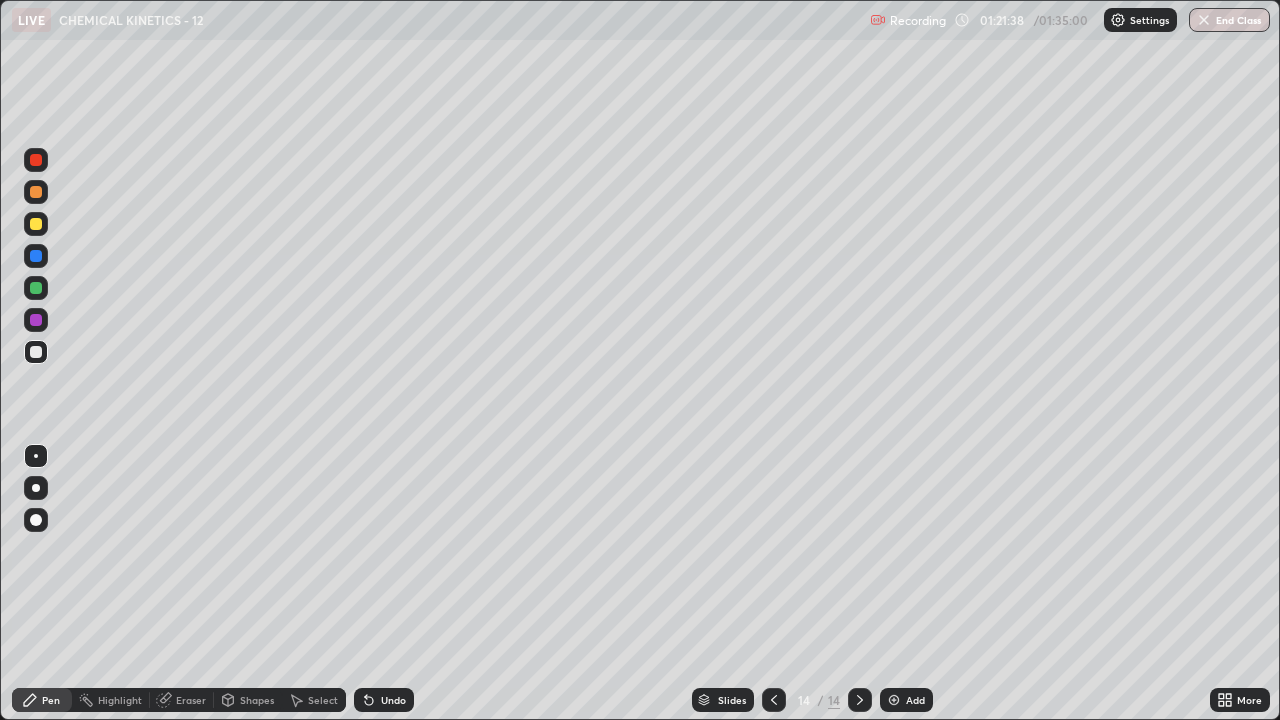 click on "Undo" at bounding box center (393, 700) 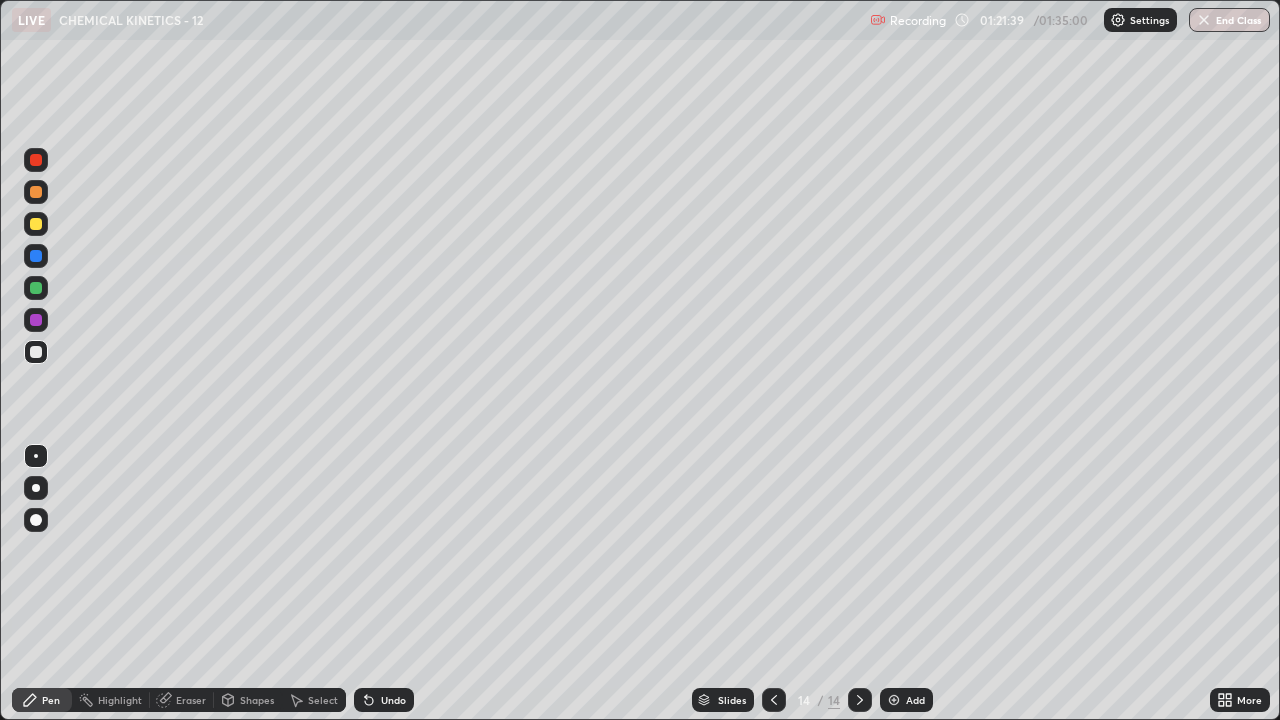 click on "Undo" at bounding box center (393, 700) 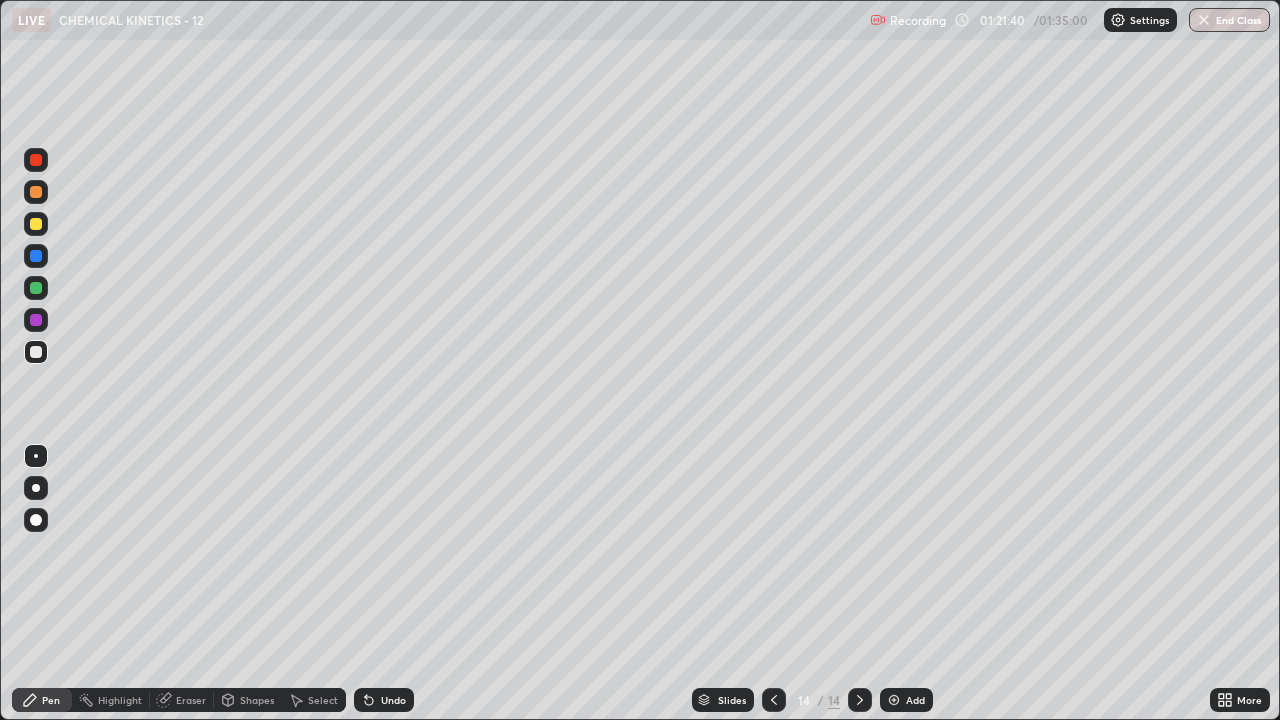 click on "Undo" at bounding box center [393, 700] 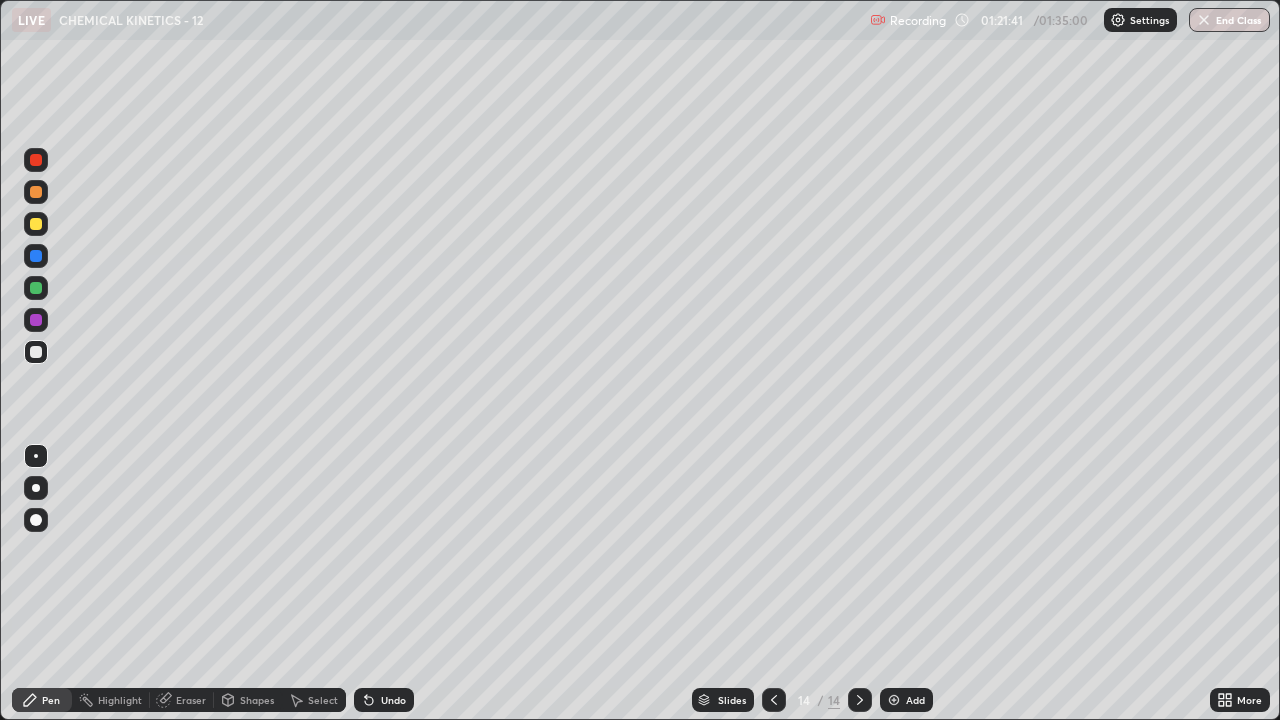 click on "Undo" at bounding box center (393, 700) 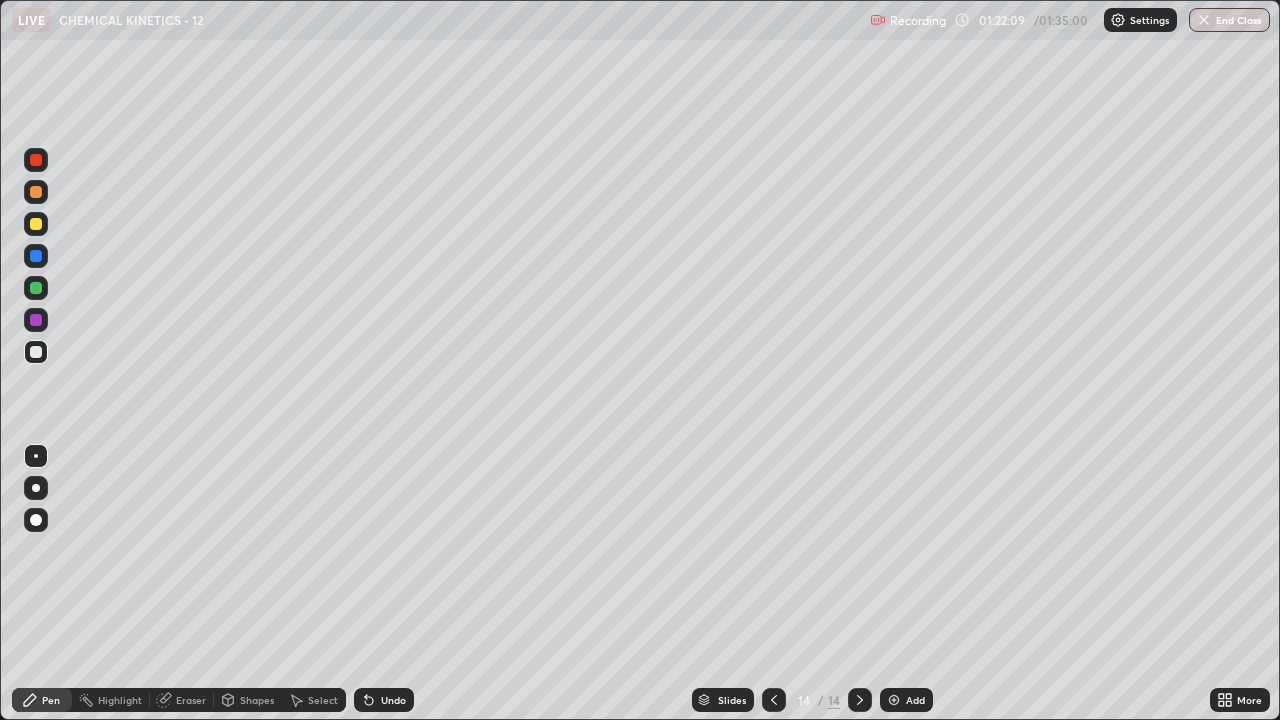 click 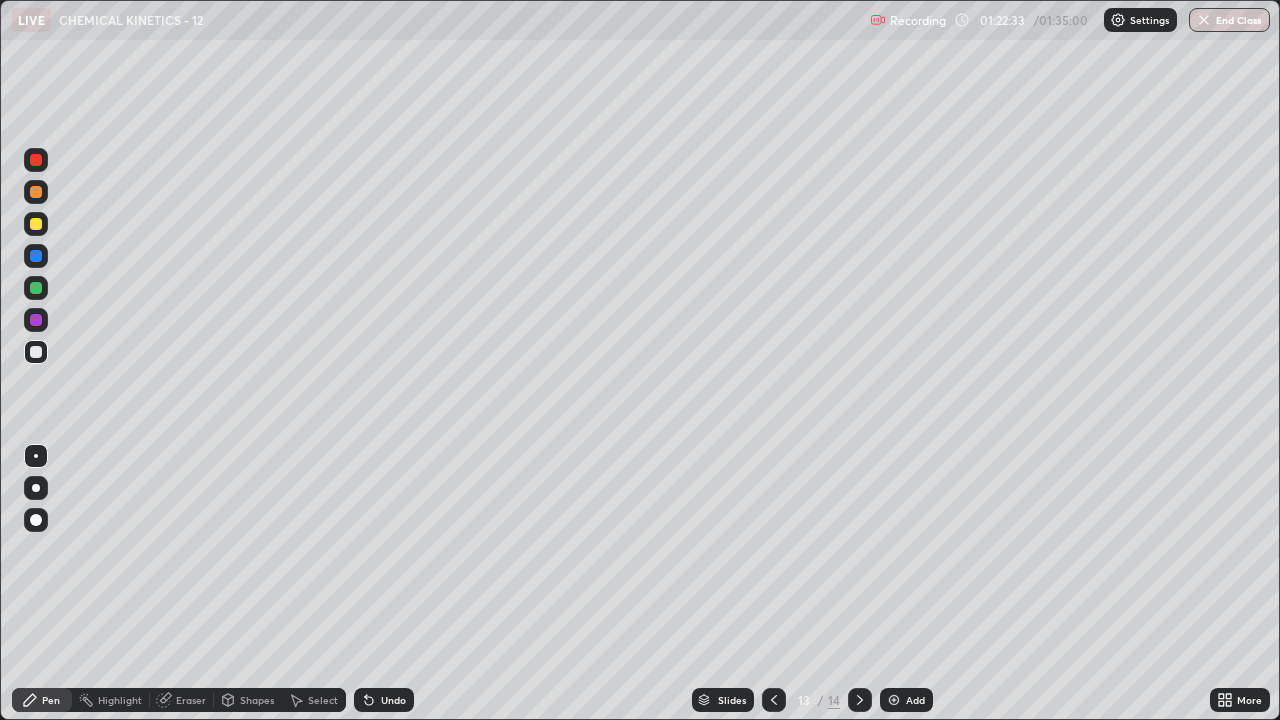 click 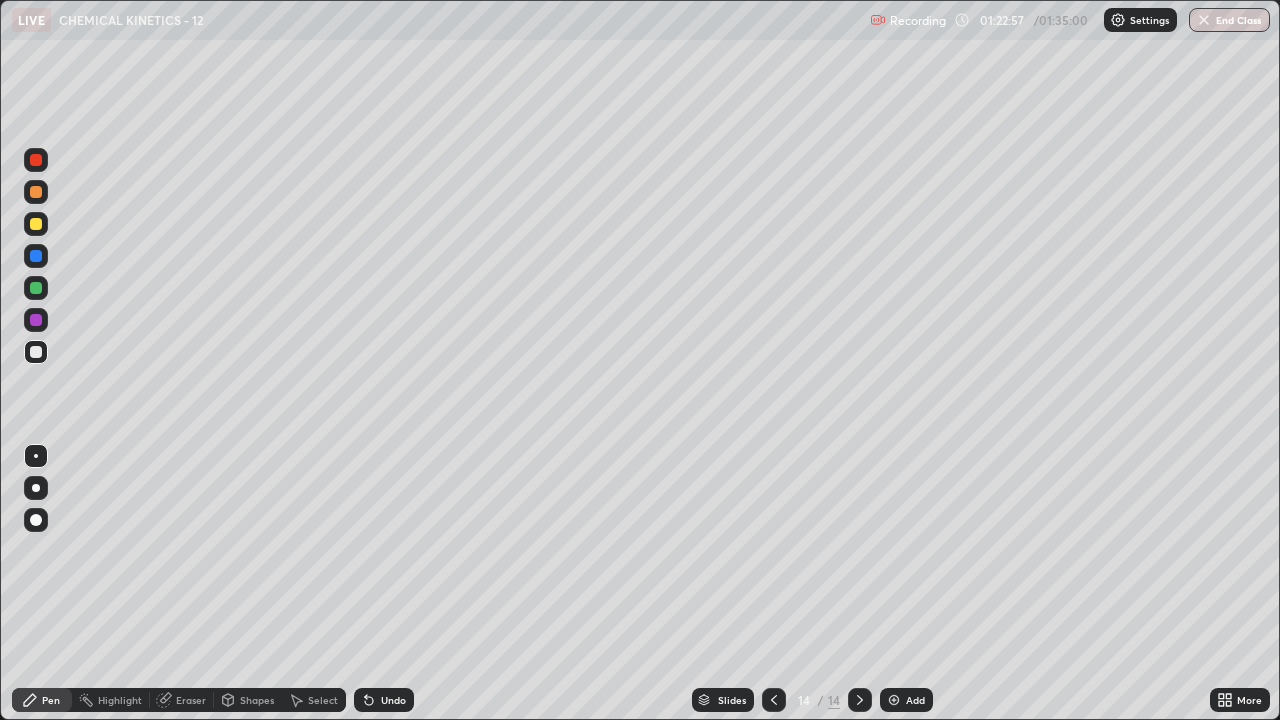 click on "Add" at bounding box center [906, 700] 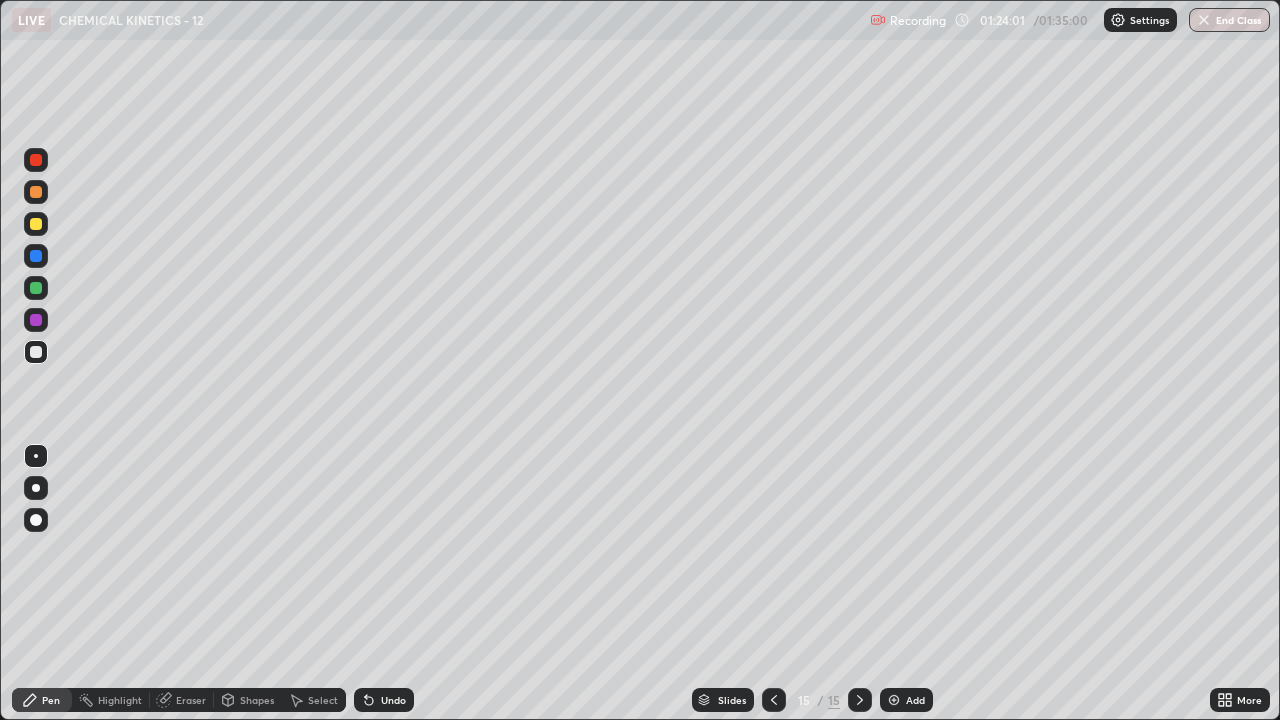 click 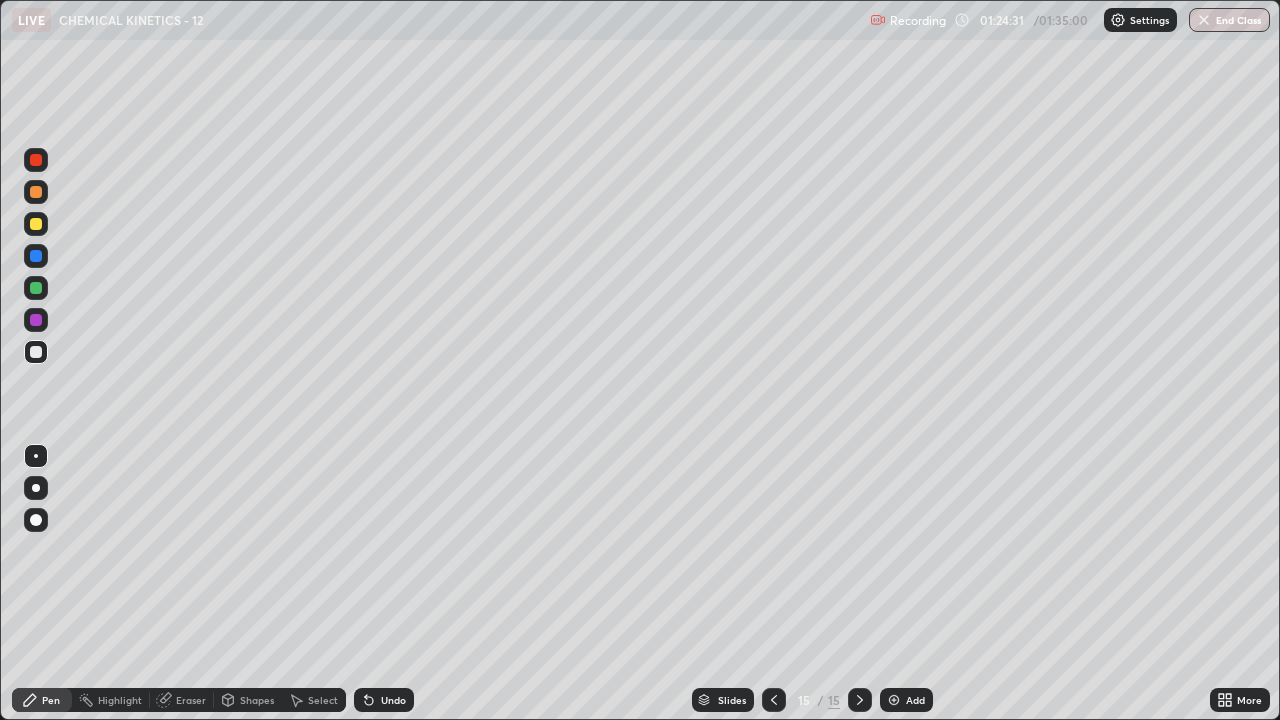 click at bounding box center [36, 288] 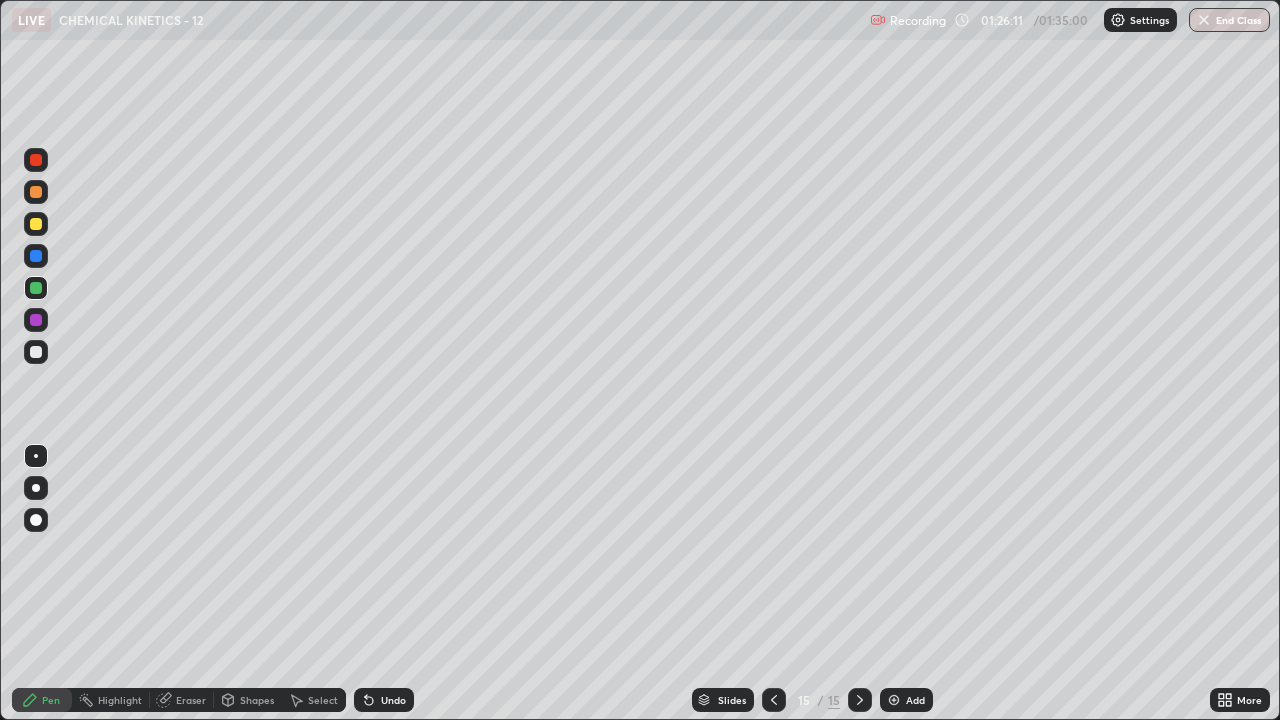 click on "End Class" at bounding box center (1229, 20) 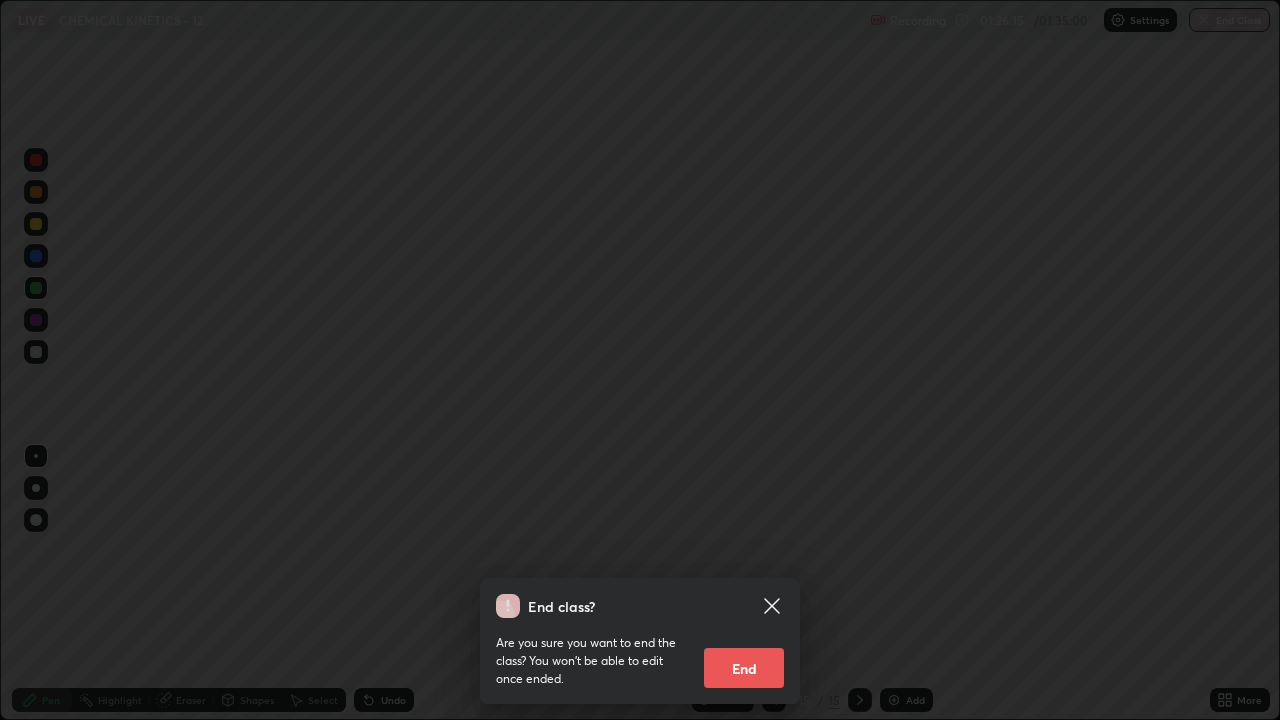 click on "End" at bounding box center (744, 668) 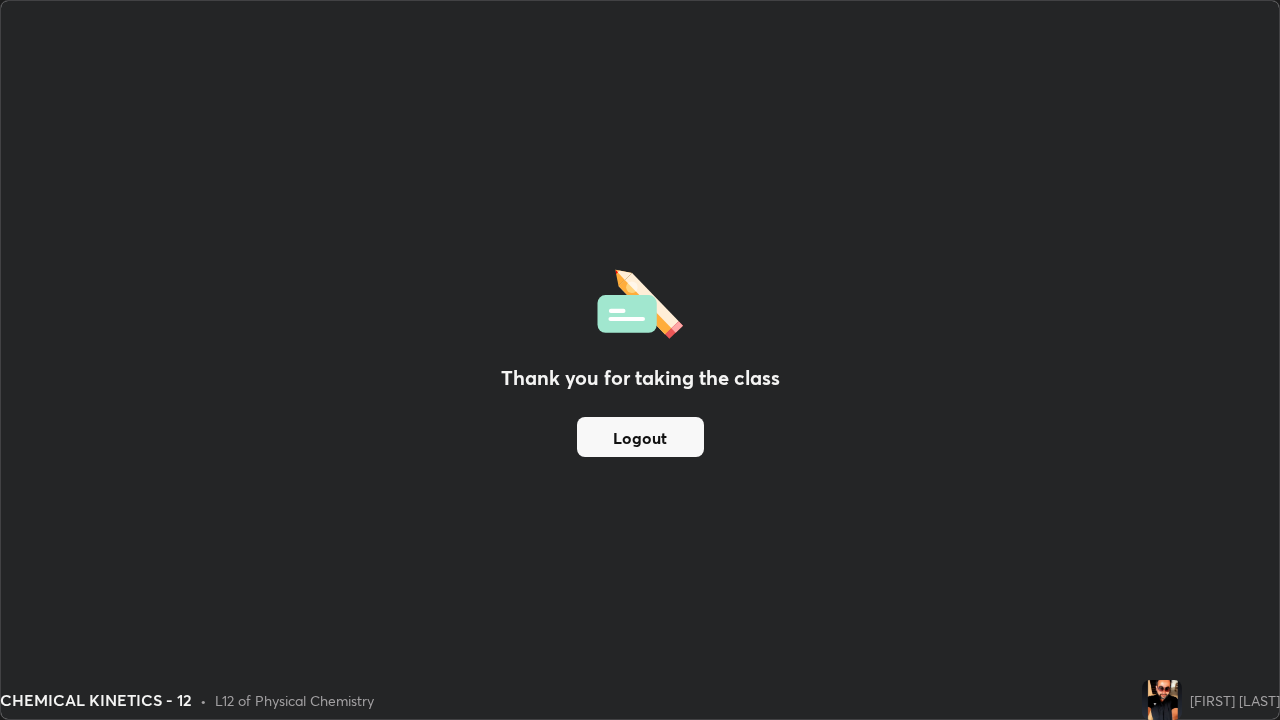 click on "Thank you for taking the class Logout" at bounding box center [640, 360] 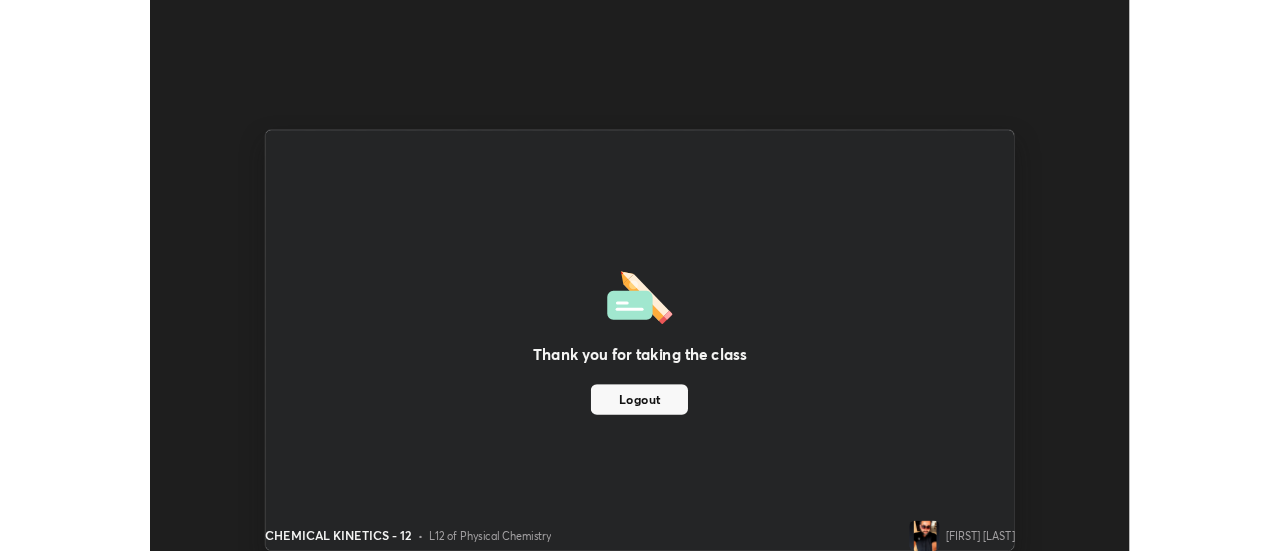 scroll, scrollTop: 551, scrollLeft: 1280, axis: both 